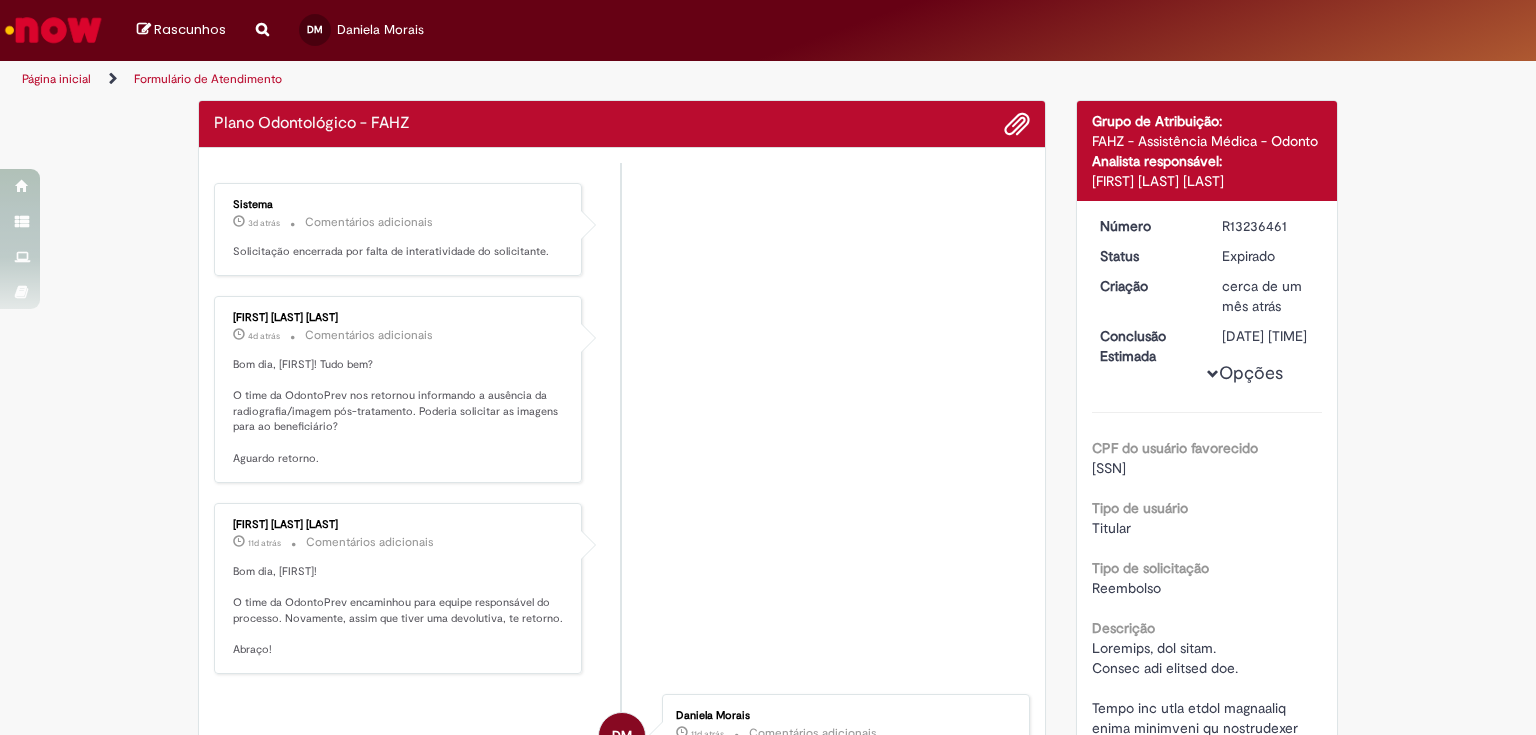 scroll, scrollTop: 0, scrollLeft: 0, axis: both 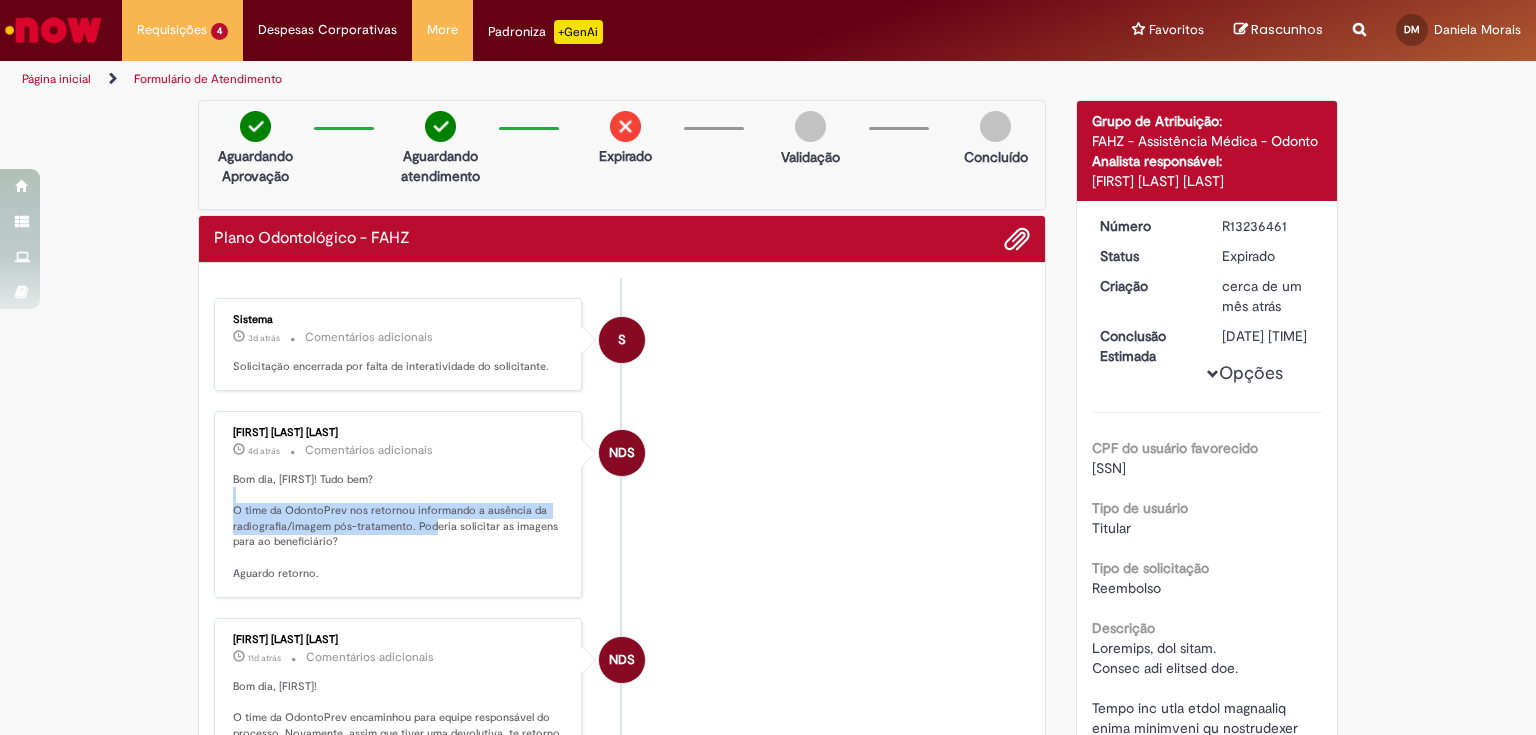 drag, startPoint x: 264, startPoint y: 498, endPoint x: 428, endPoint y: 528, distance: 166.72133 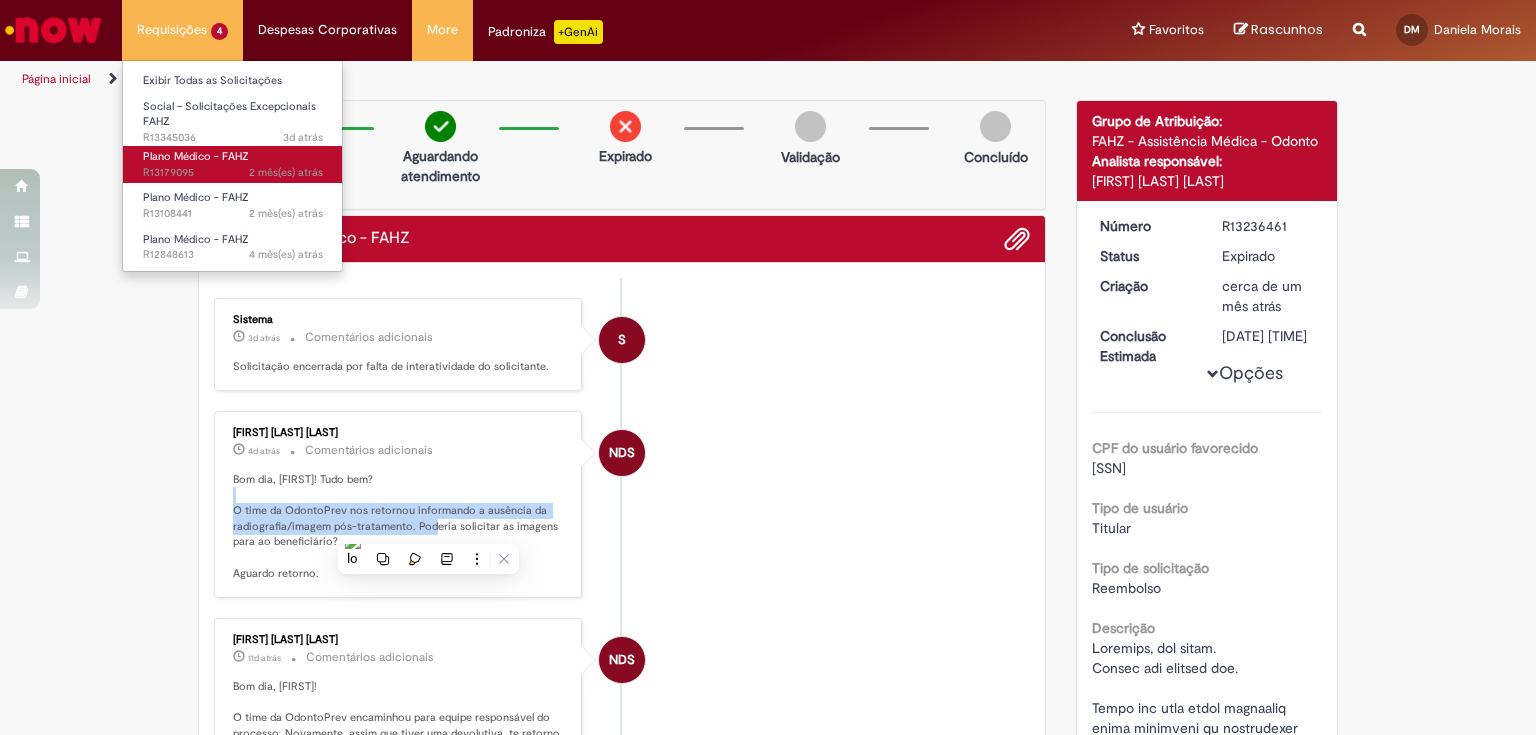 click on "Plano Médico - FAHZ" at bounding box center (196, 156) 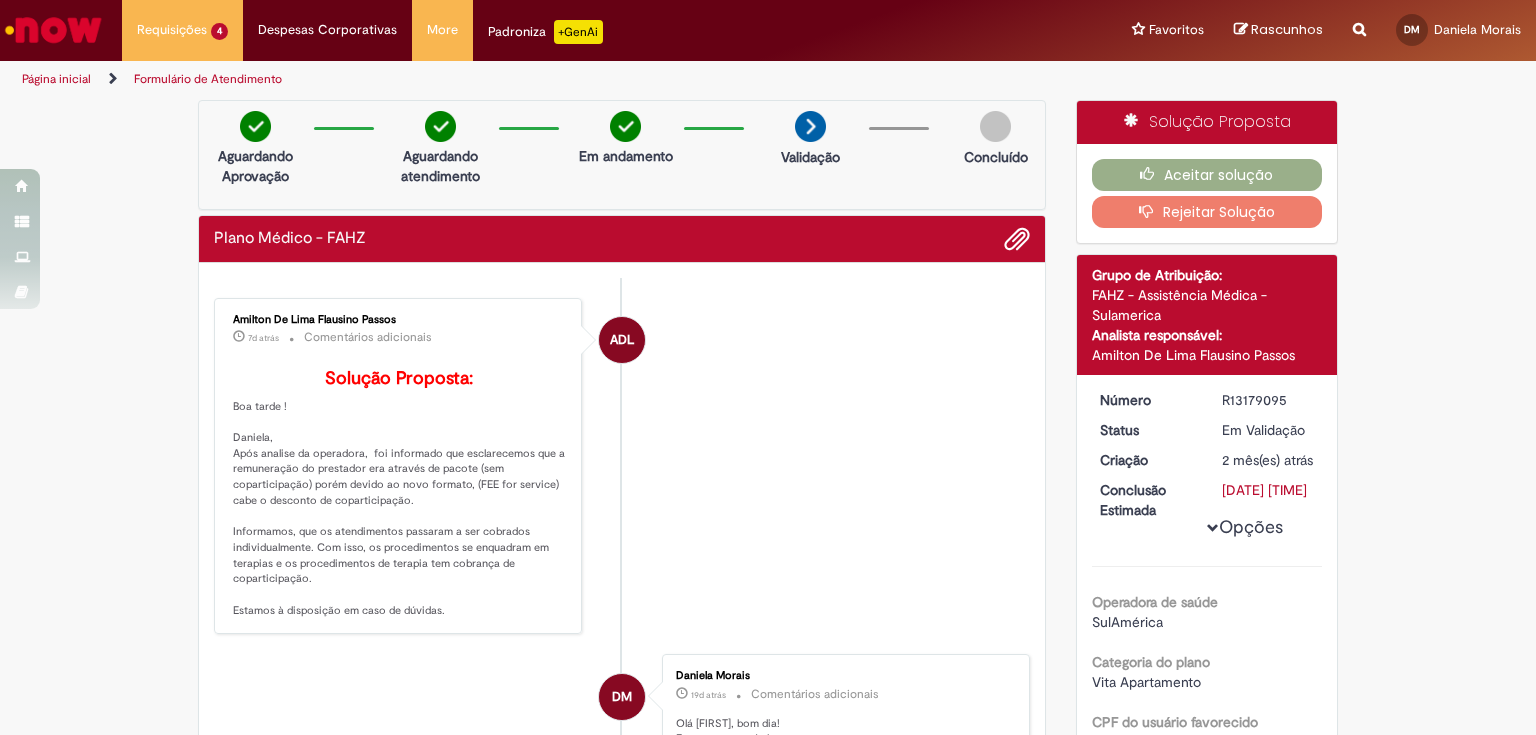 scroll, scrollTop: 160, scrollLeft: 0, axis: vertical 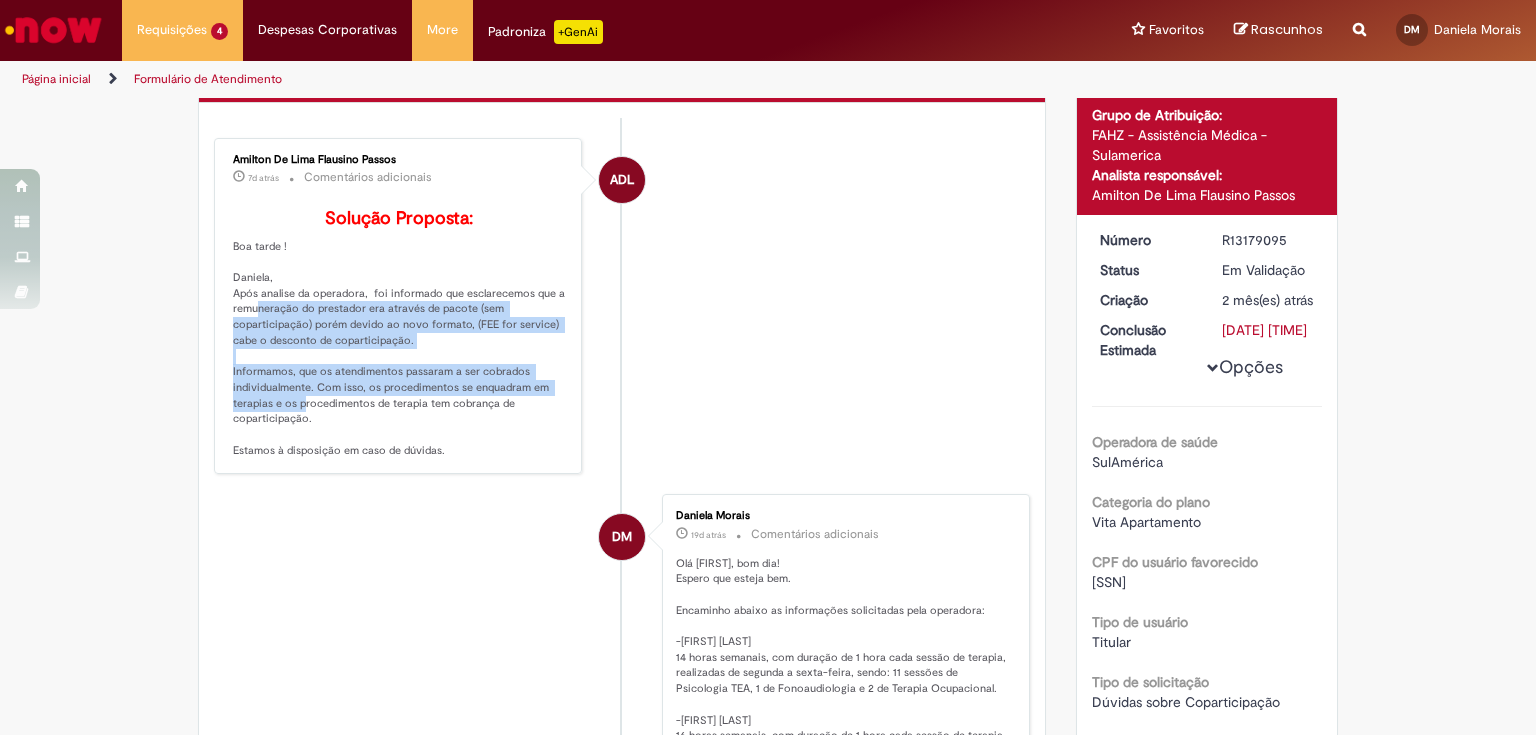 drag, startPoint x: 233, startPoint y: 337, endPoint x: 286, endPoint y: 428, distance: 105.30907 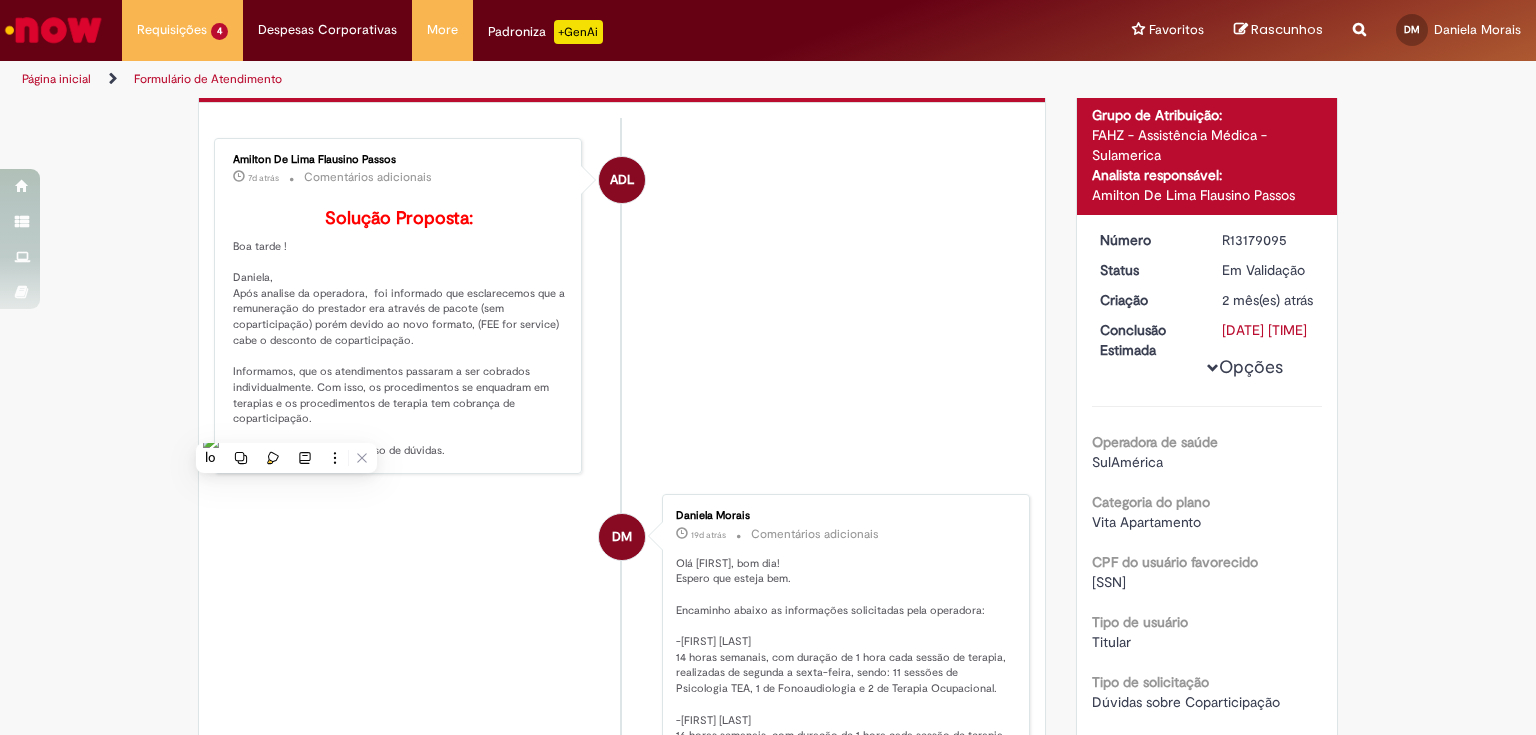 click on "Solução Proposta:
Boa tarde !
[FIRST],
Após analise da operadora,  foi informado que esclarecemos que a remuneração do prestador era através de pacote (sem coparticipação) porém devido ao novo formato, (FEE for service) cabe o desconto de coparticipação.
Informamos, que os atendimentos passaram a ser cobrados individualmente. Com isso, os procedimentos se enquadram em terapias e os procedimentos de terapia tem cobrança de coparticipação.
Estamos à disposição em caso de dúvidas." at bounding box center [399, 334] 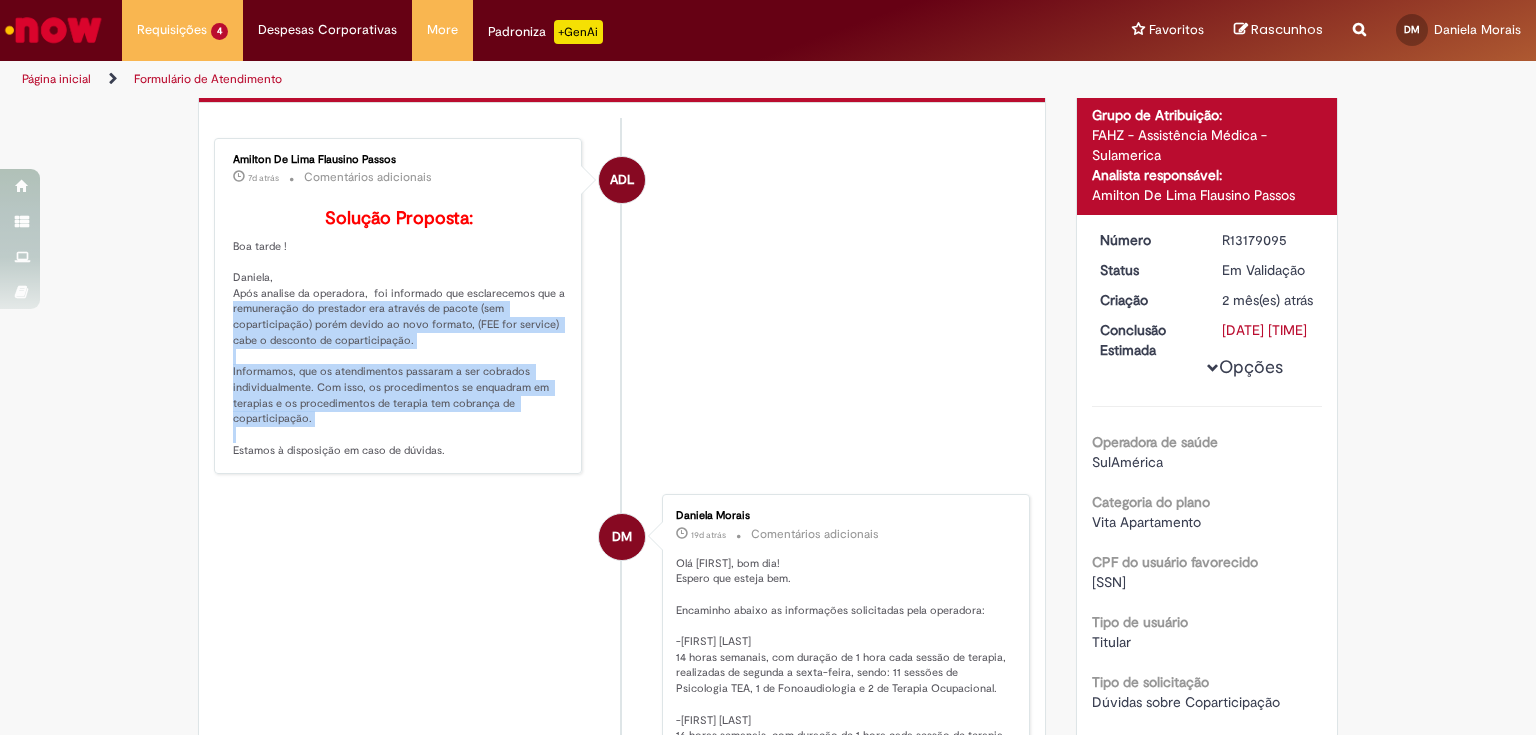drag, startPoint x: 348, startPoint y: 452, endPoint x: 550, endPoint y: 324, distance: 239.14012 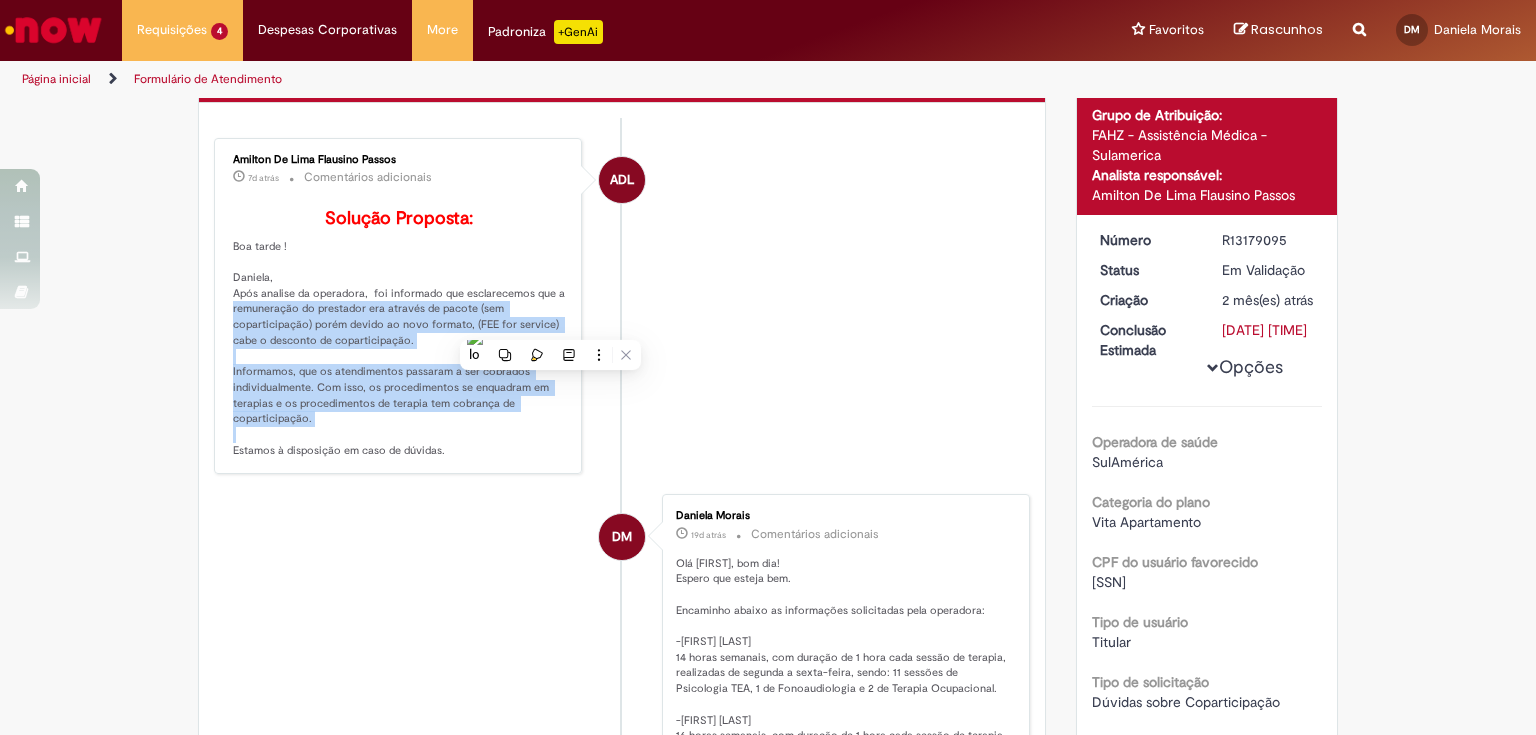 copy on "a remuneração do prestador era através de pacote (sem coparticipação) porém devido ao novo formato, (FEE for service) cabe o desconto de coparticipação.
Informamos, que os atendimentos passaram a ser cobrados individualmente. Com isso, os procedimentos se enquadram em terapias e os procedimentos de terapia tem cobrança de coparticipação." 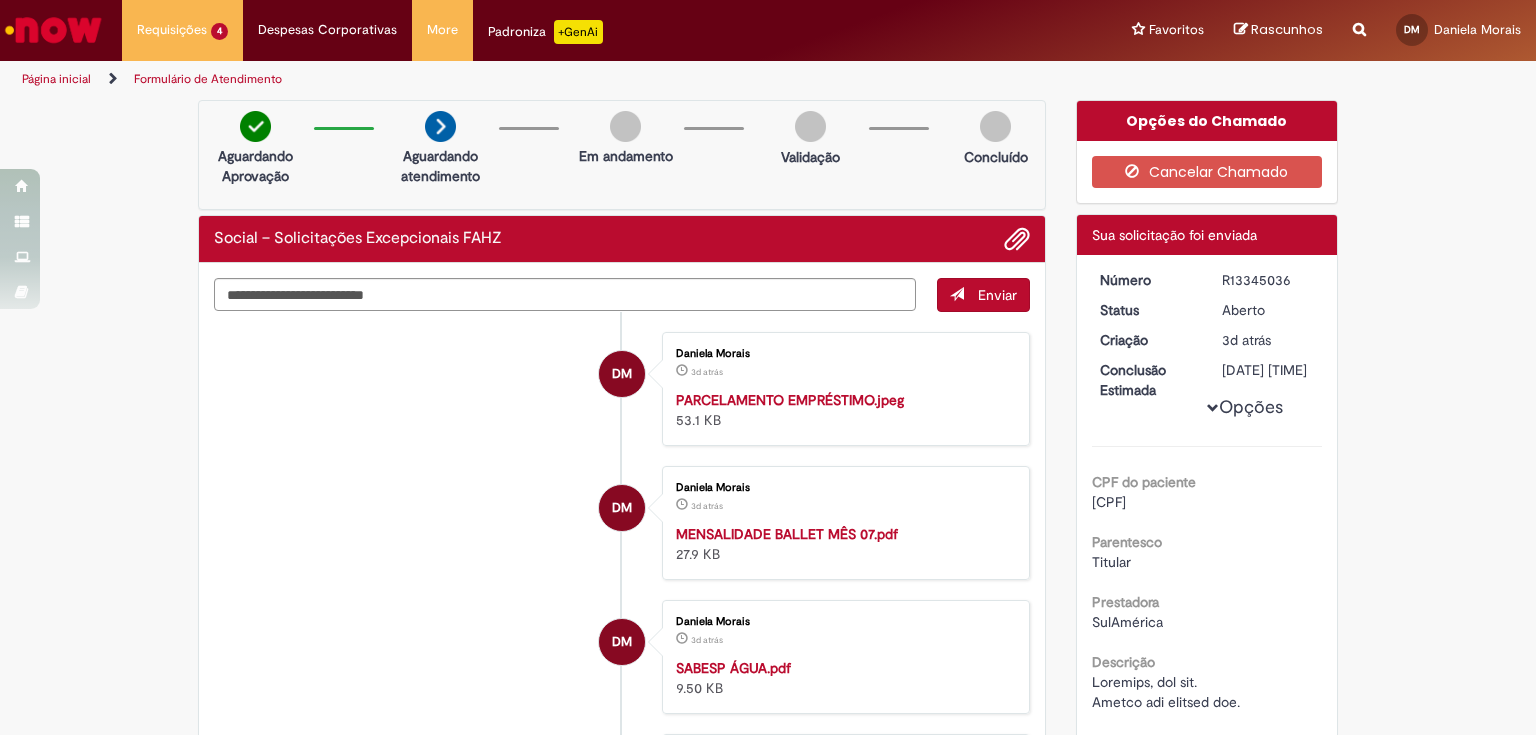 scroll, scrollTop: 0, scrollLeft: 0, axis: both 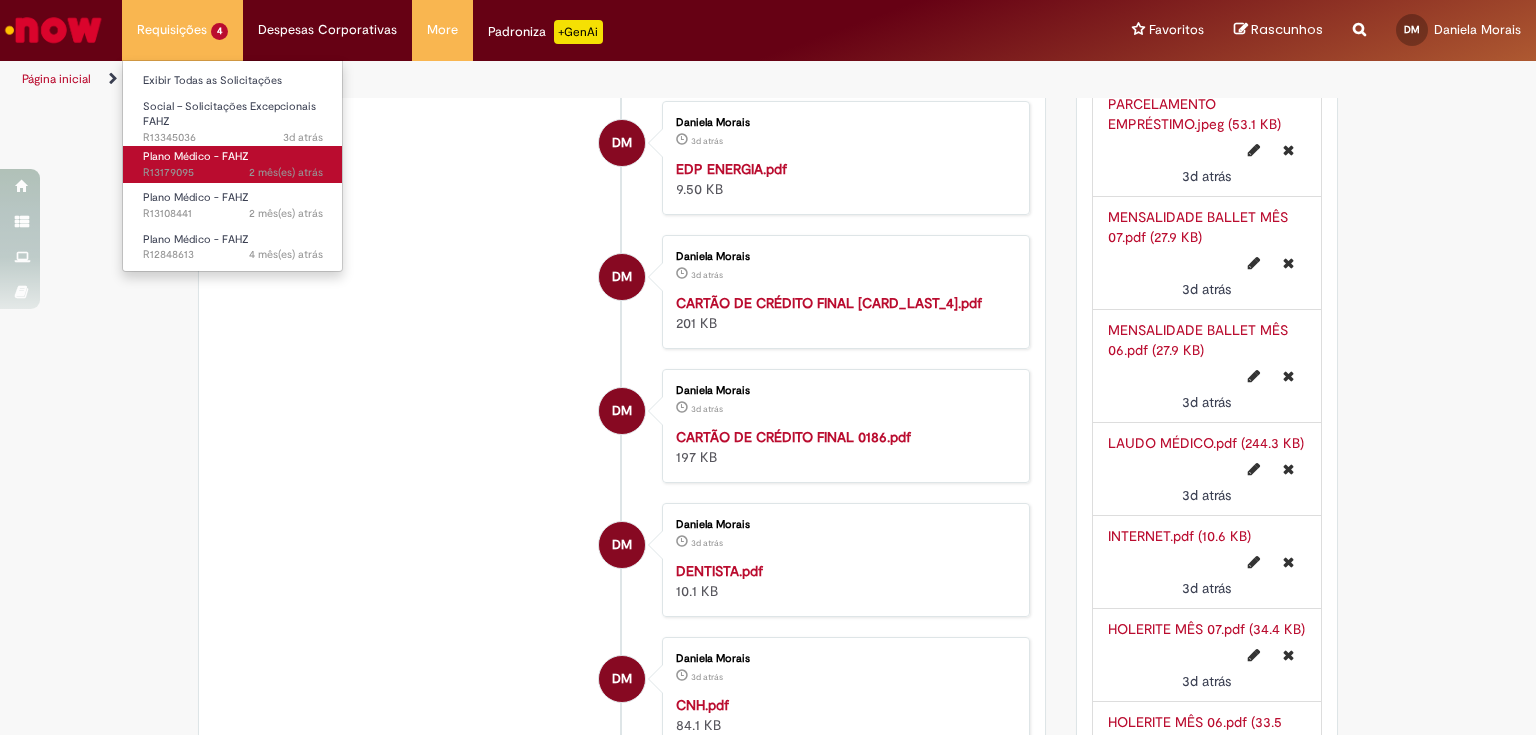 click on "Plano Médico - FAHZ
2 mês(es) atrás 2 meses atrás  R13179095" at bounding box center (233, 164) 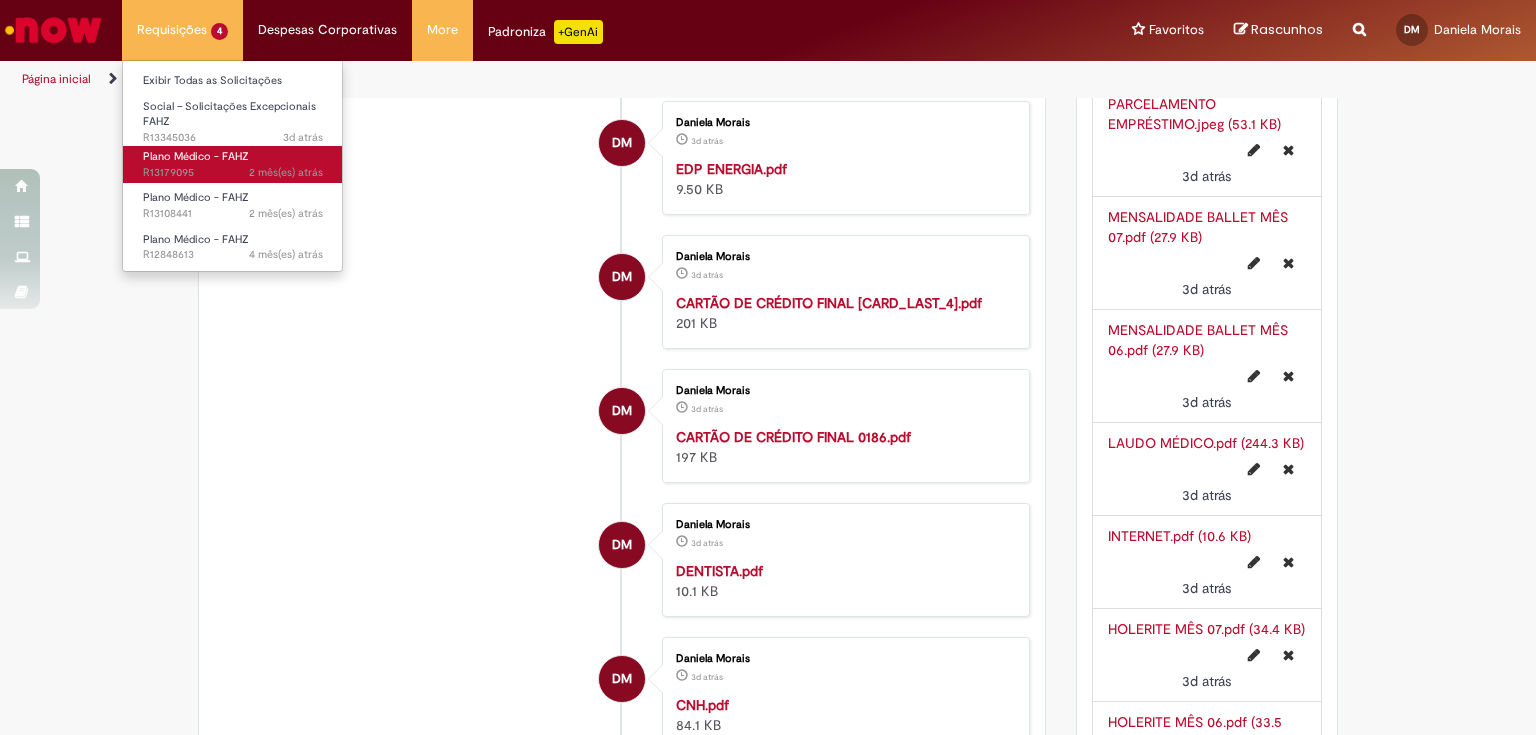 click on "Plano Médico - FAHZ" at bounding box center (196, 156) 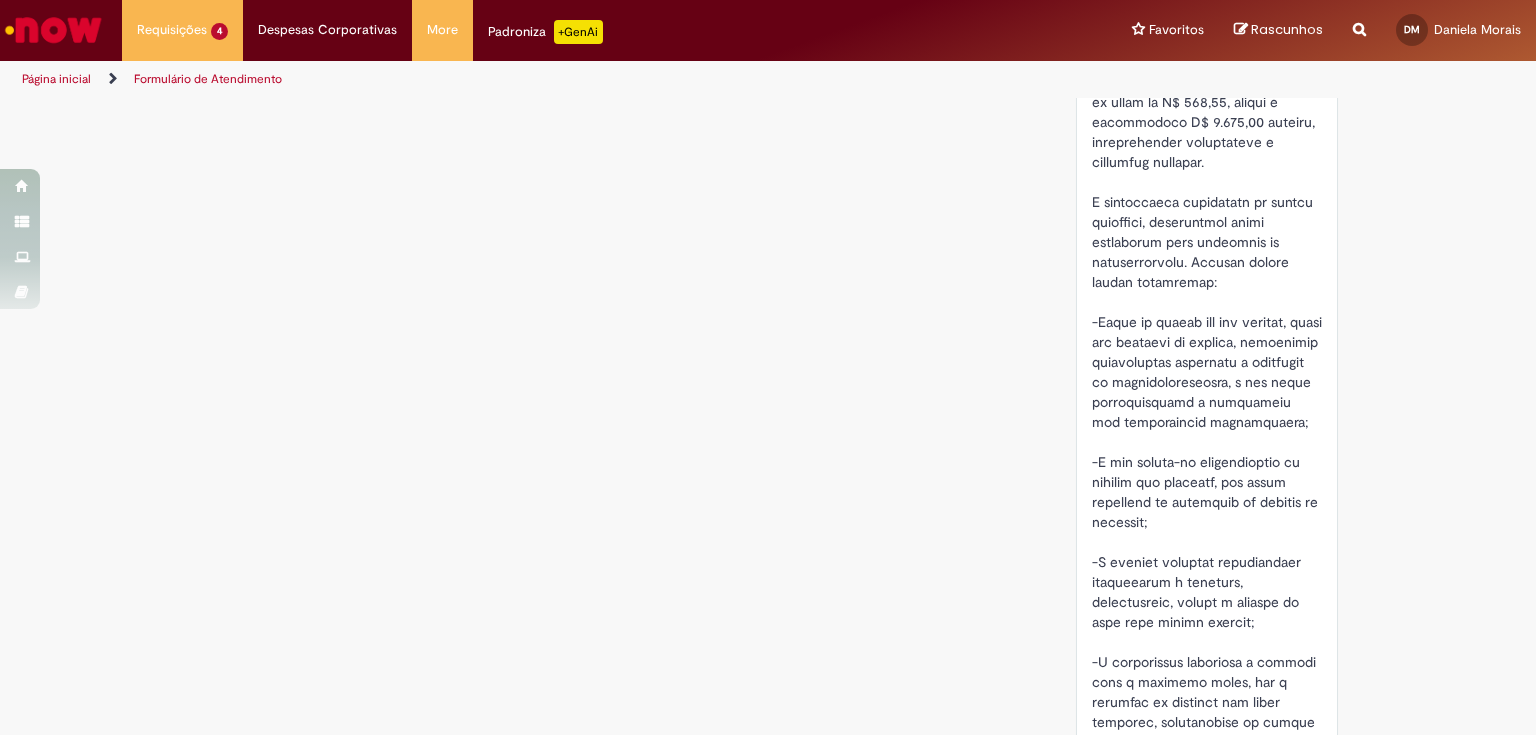 scroll, scrollTop: 0, scrollLeft: 0, axis: both 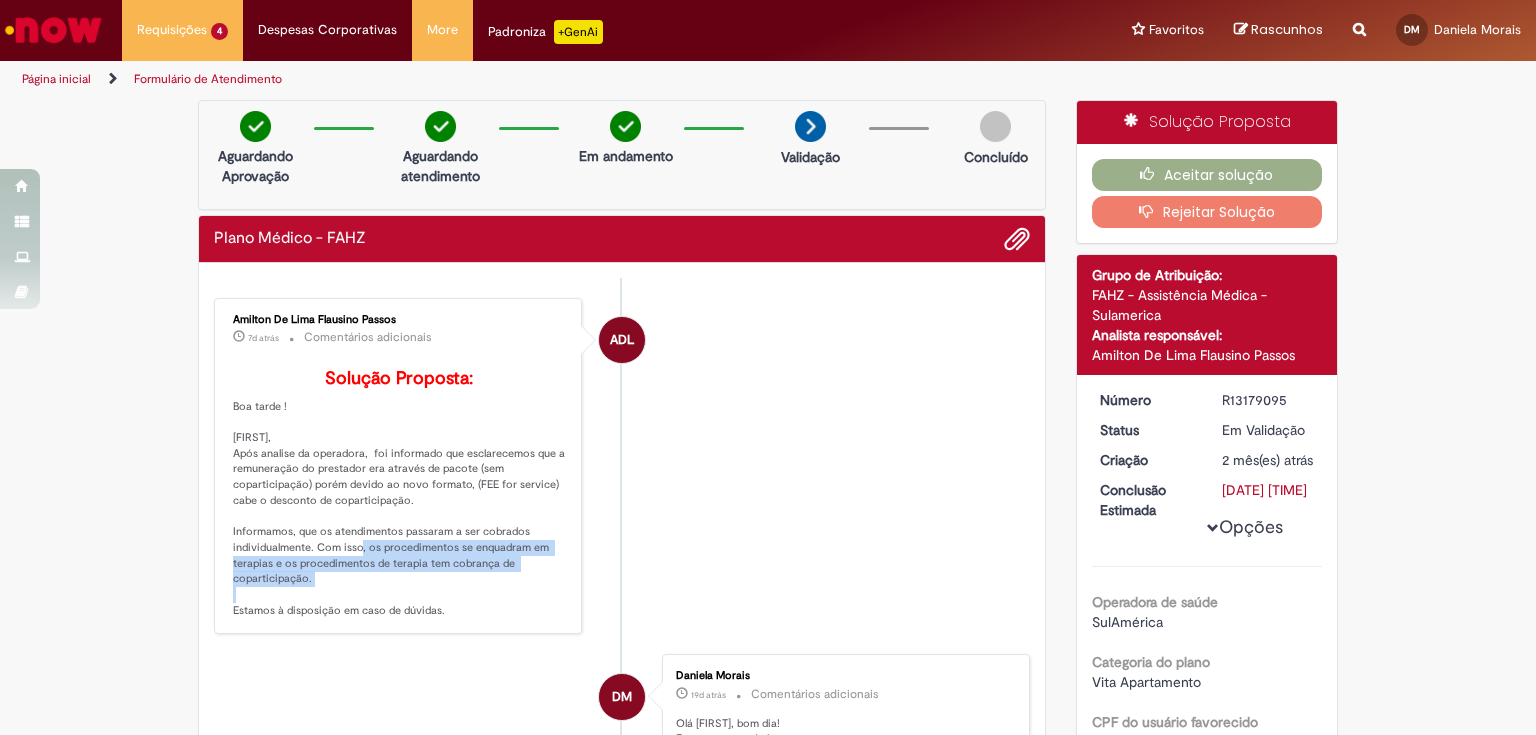 drag, startPoint x: 344, startPoint y: 572, endPoint x: 612, endPoint y: 653, distance: 279.9732 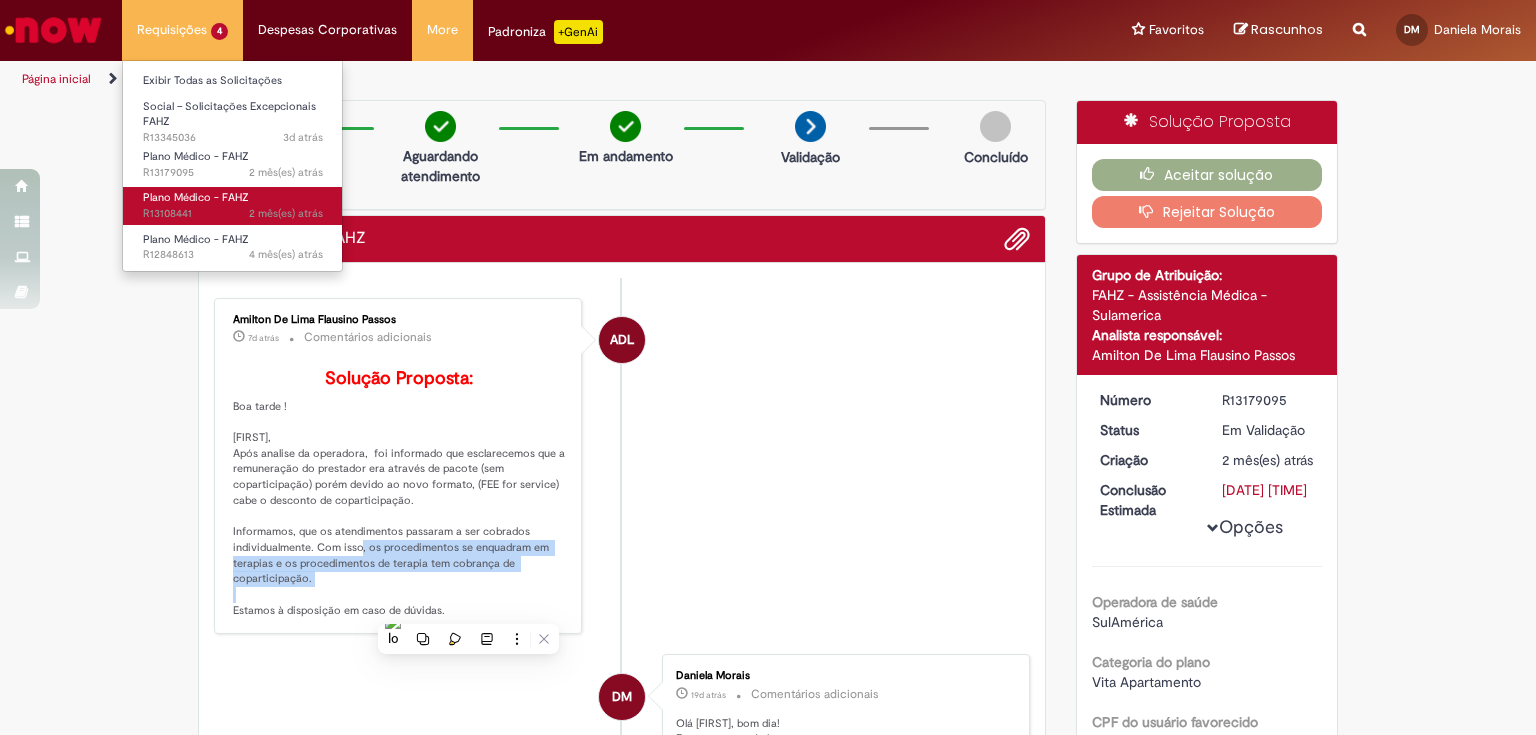 click on "Plano Médico - FAHZ
2 mês(es) atrás 2 meses atrás  [REFERENCE_NUMBER]" at bounding box center (233, 205) 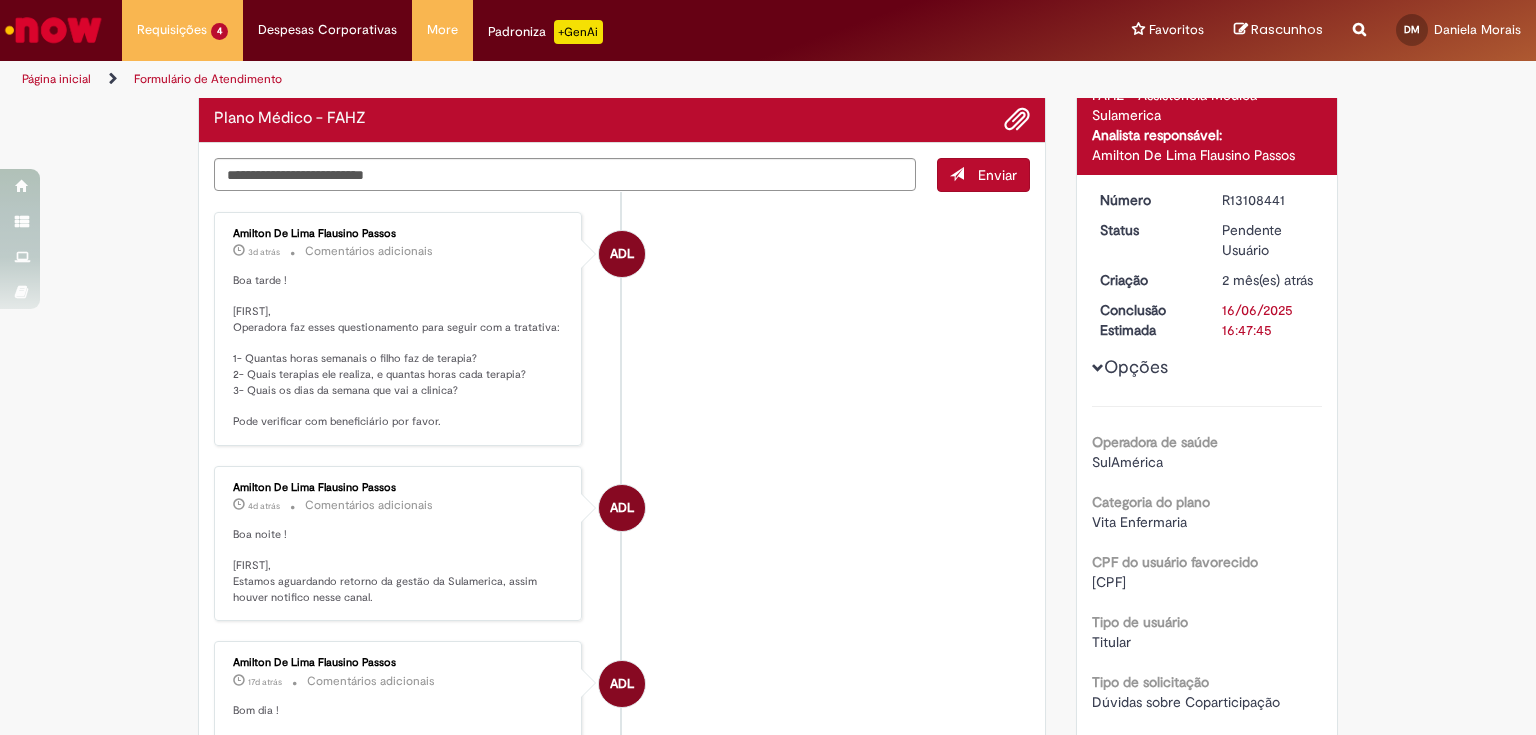 scroll, scrollTop: 0, scrollLeft: 0, axis: both 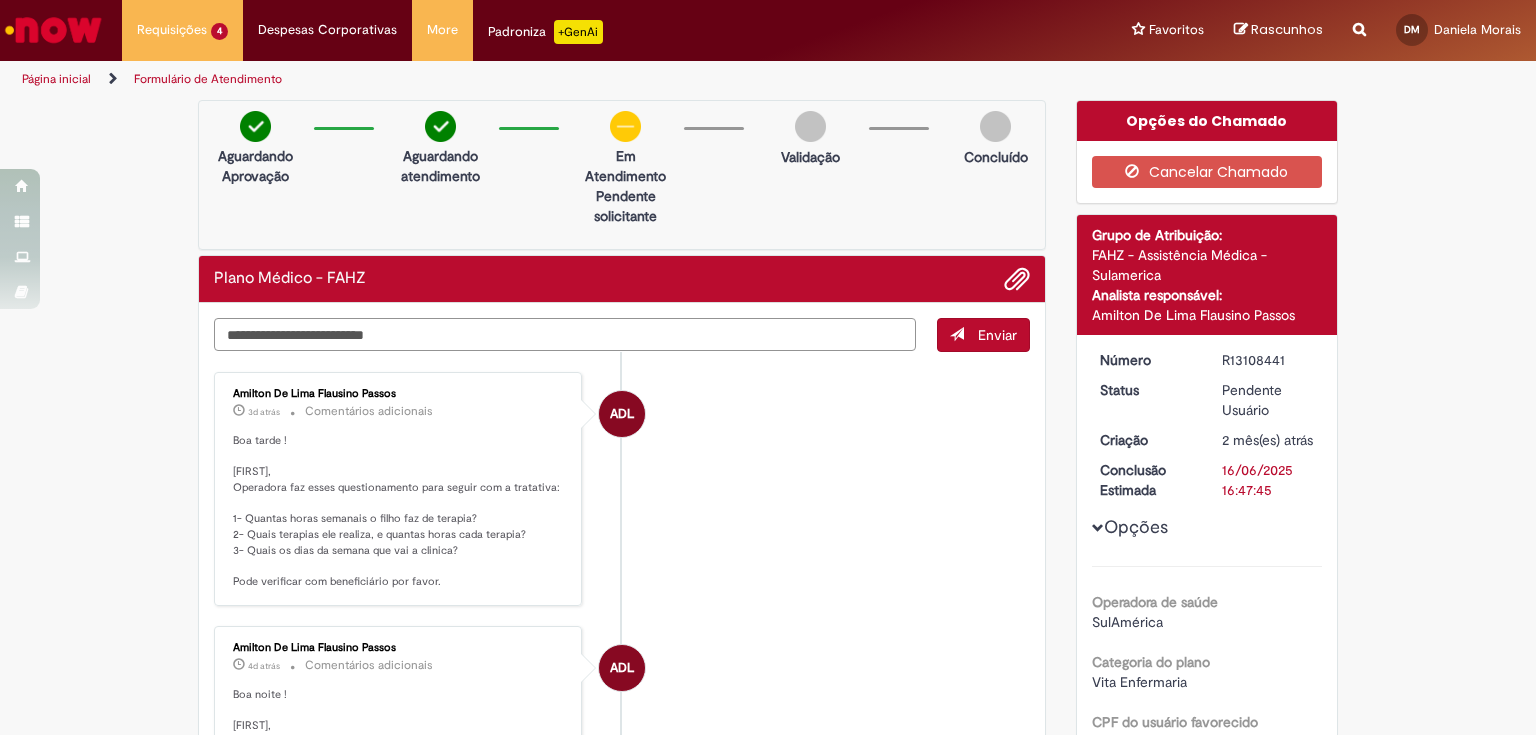 click at bounding box center [565, 335] 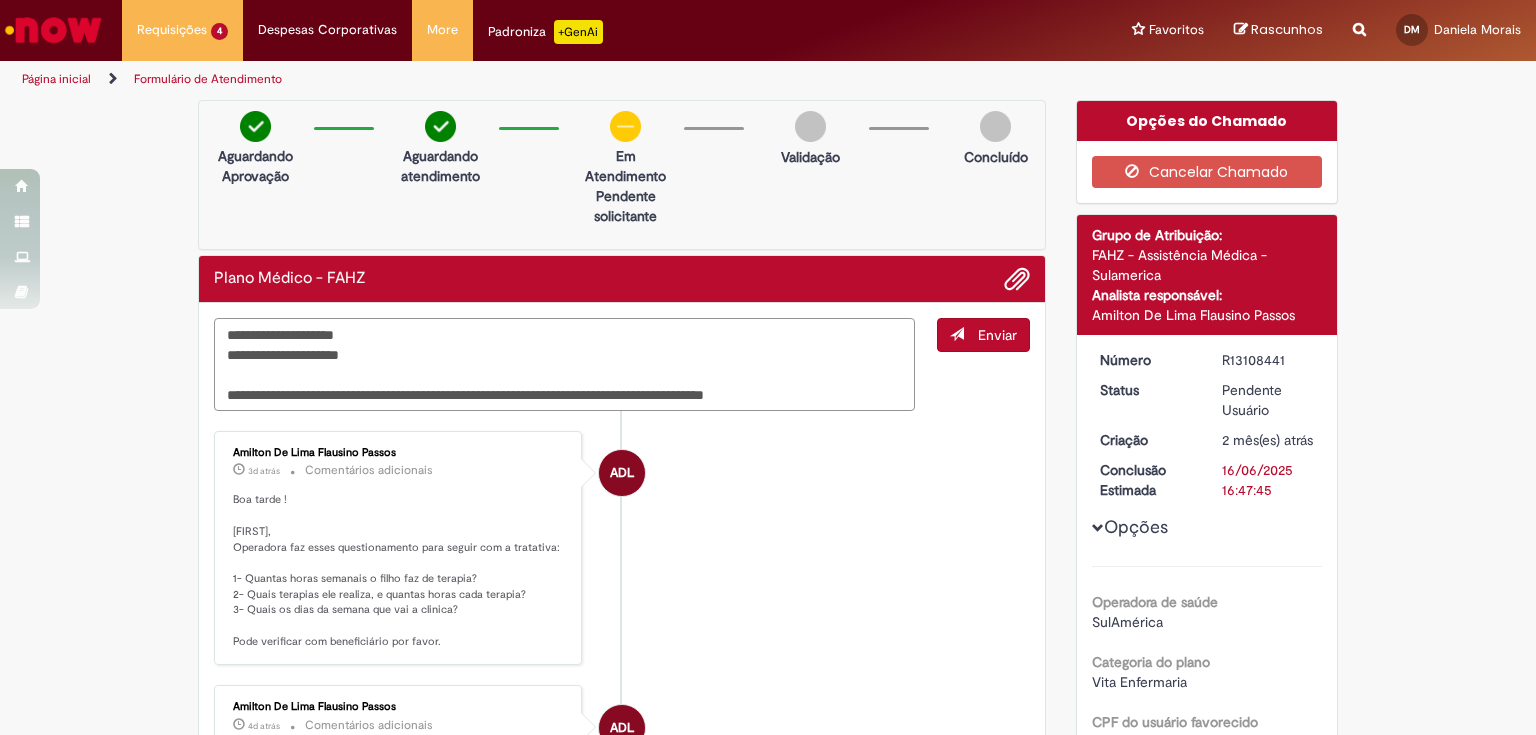 drag, startPoint x: 825, startPoint y: 395, endPoint x: 210, endPoint y: 369, distance: 615.5494 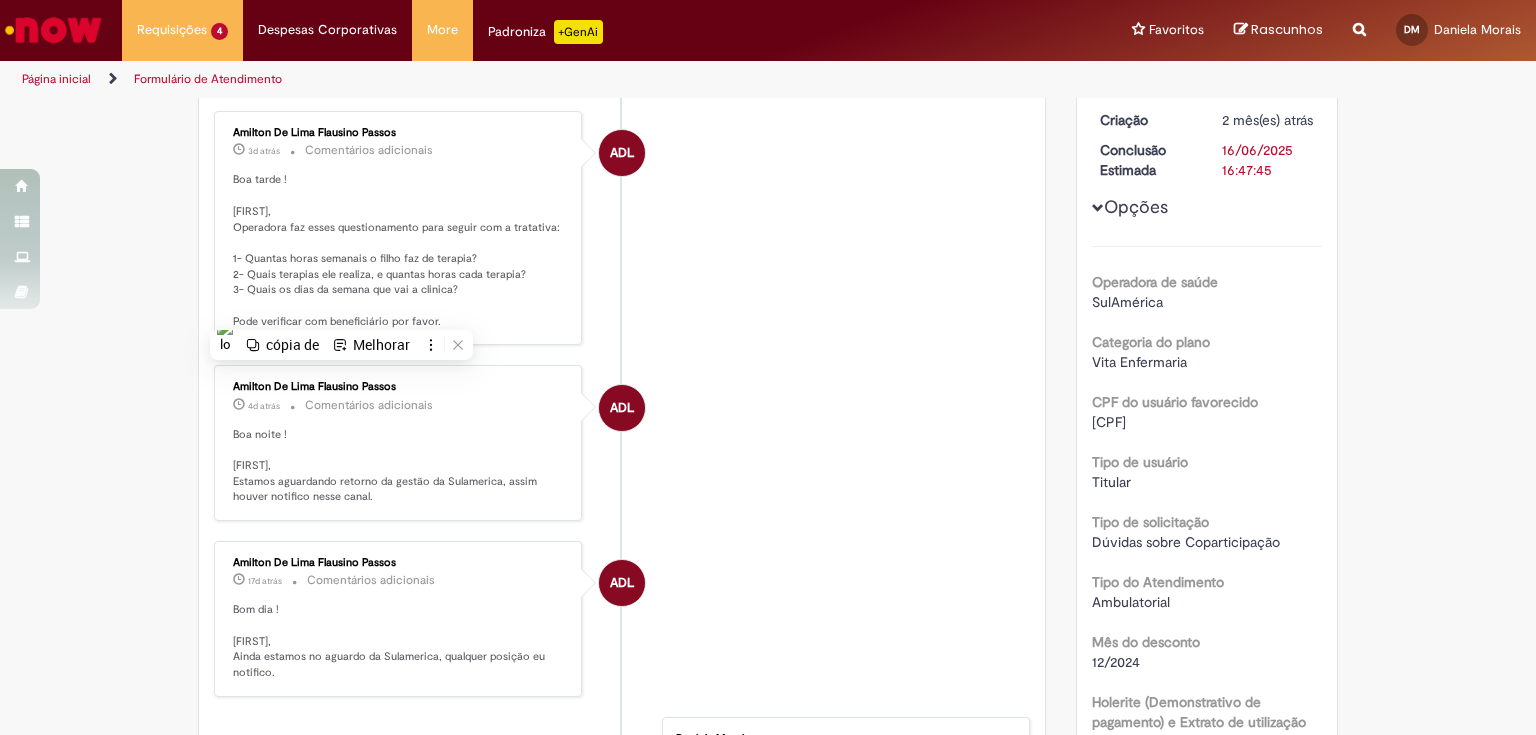 scroll, scrollTop: 240, scrollLeft: 0, axis: vertical 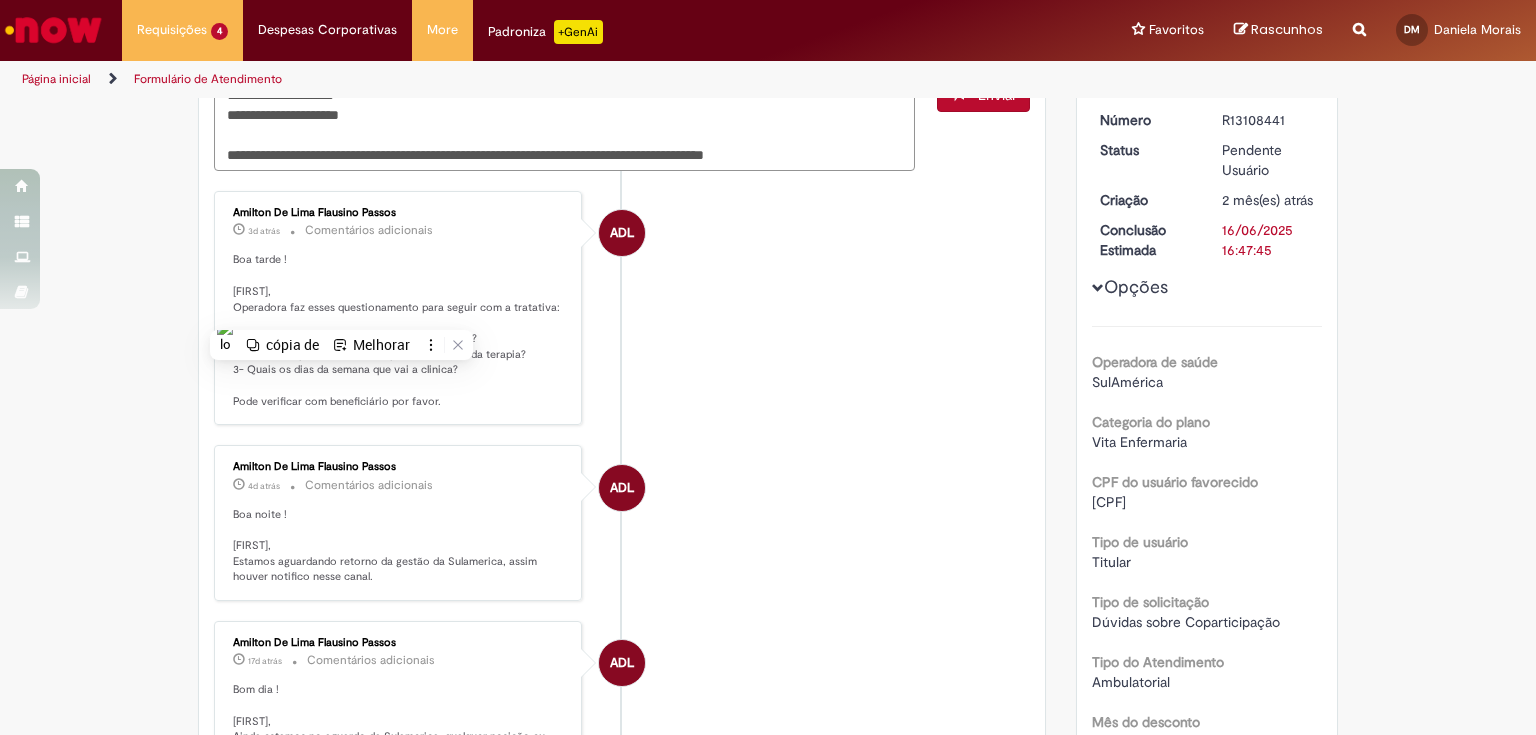 click on "ADL
[FIRST] [LAST] [LAST]
3d atrás 3 dias atrás     Comentários adicionais
Boa tarde !
[FIRST],
Operadora faz esses questionamento para seguir com a tratativa:
1- Quantas horas semanais o filho faz de terapia?
2- Quais terapias ele realiza, e quantas horas cada terapia?
3- Quais os dias da semana que vai a clinica?
Pode verificar com beneficiário por favor." at bounding box center (622, 308) 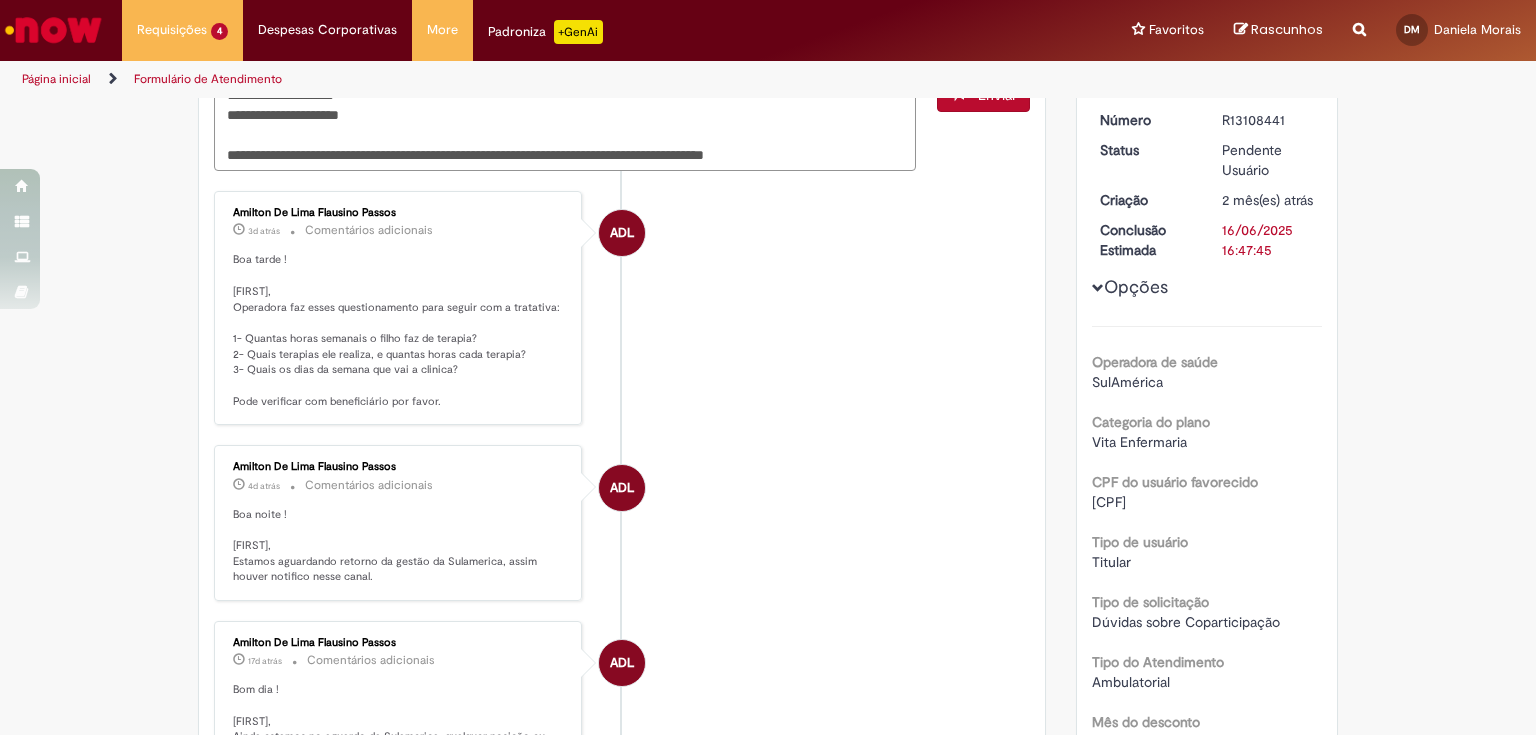 scroll, scrollTop: 0, scrollLeft: 0, axis: both 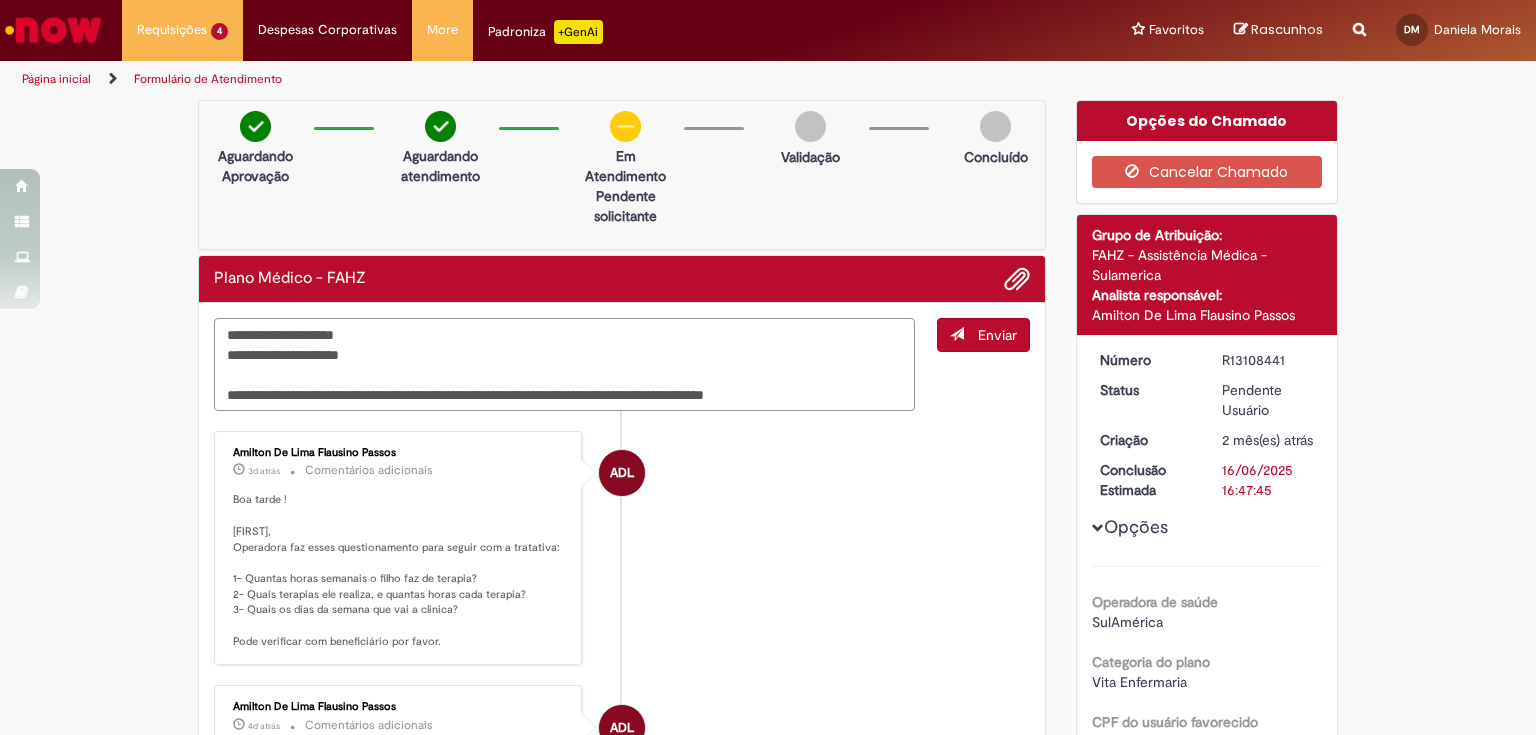 drag, startPoint x: 840, startPoint y: 391, endPoint x: 172, endPoint y: 408, distance: 668.2163 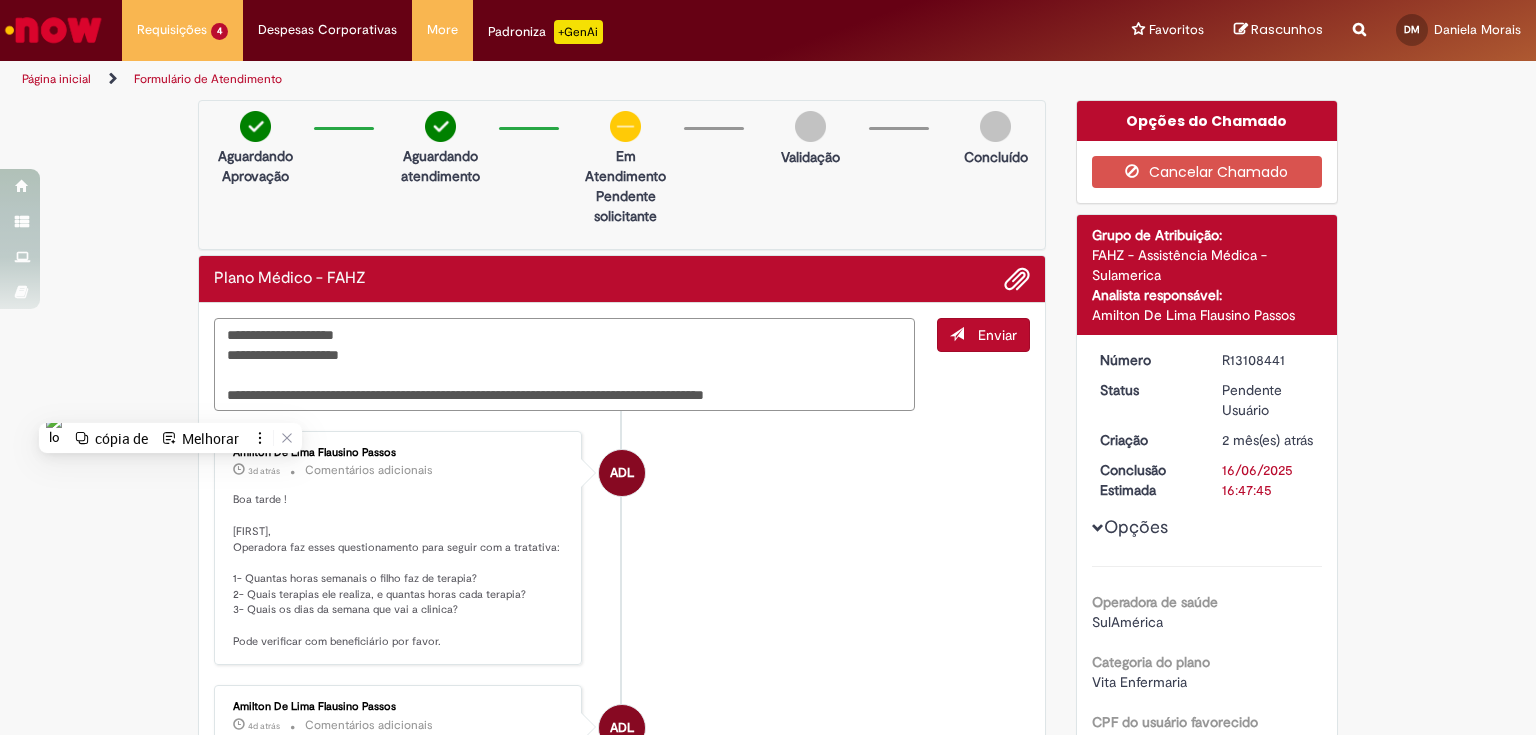 paste on "****" 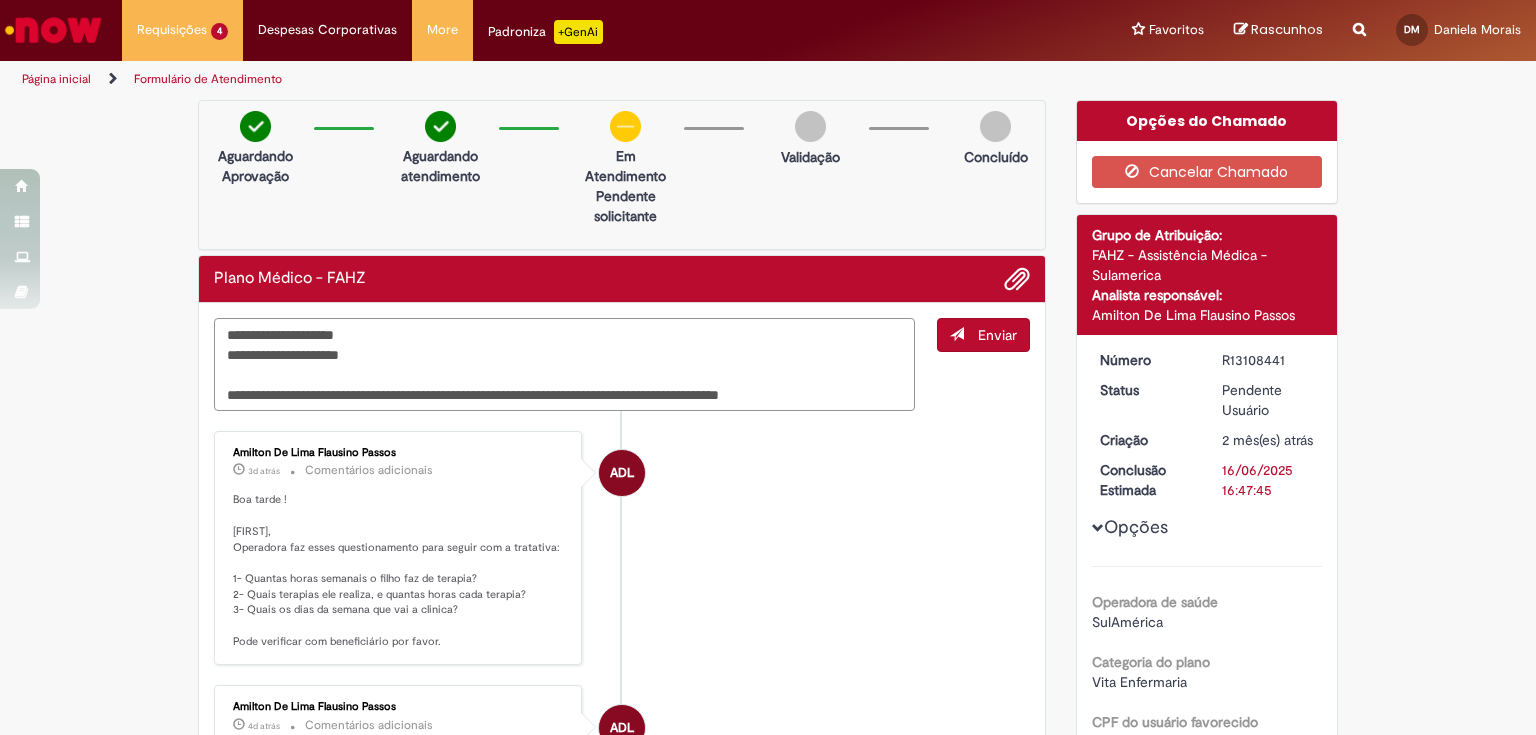 click on "**********" at bounding box center [564, 365] 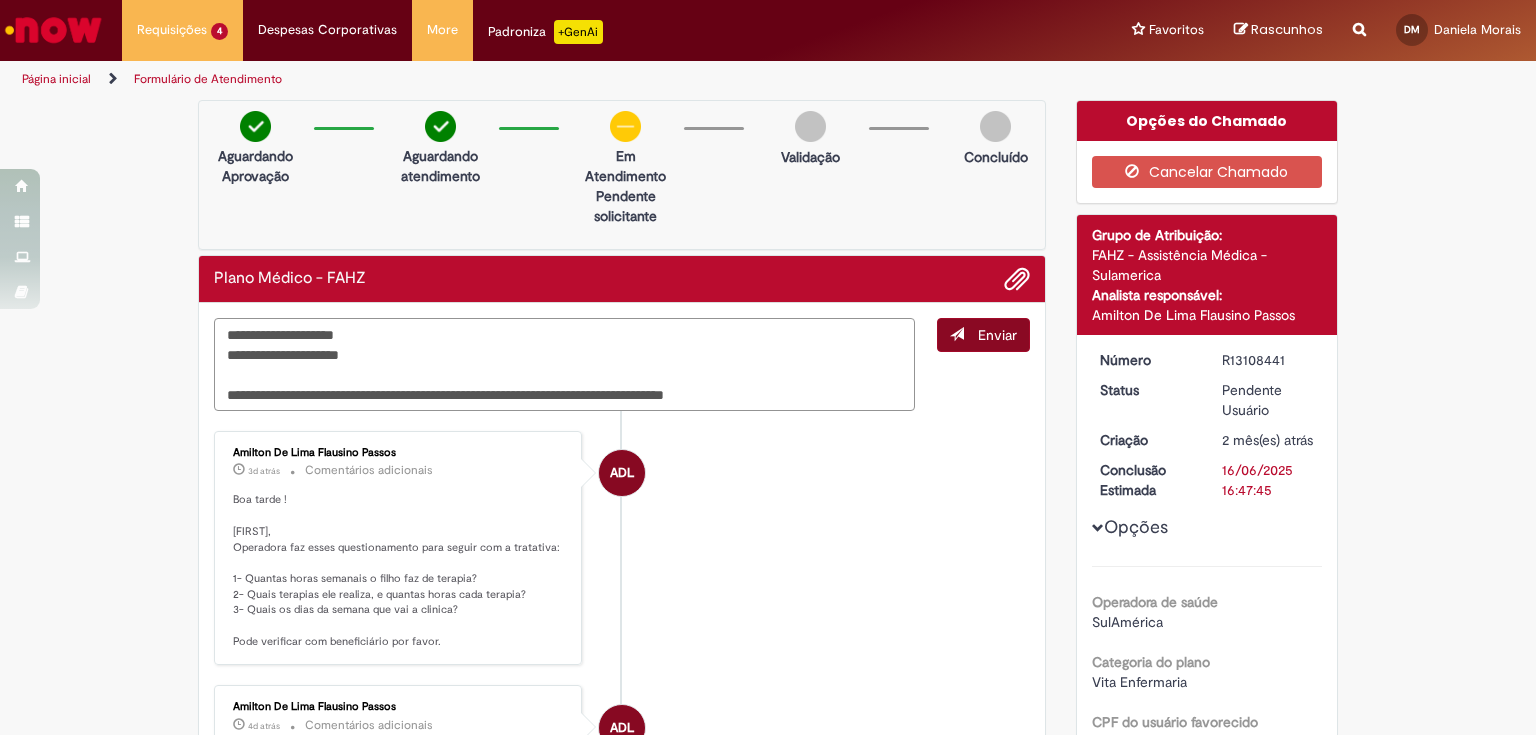 type on "**********" 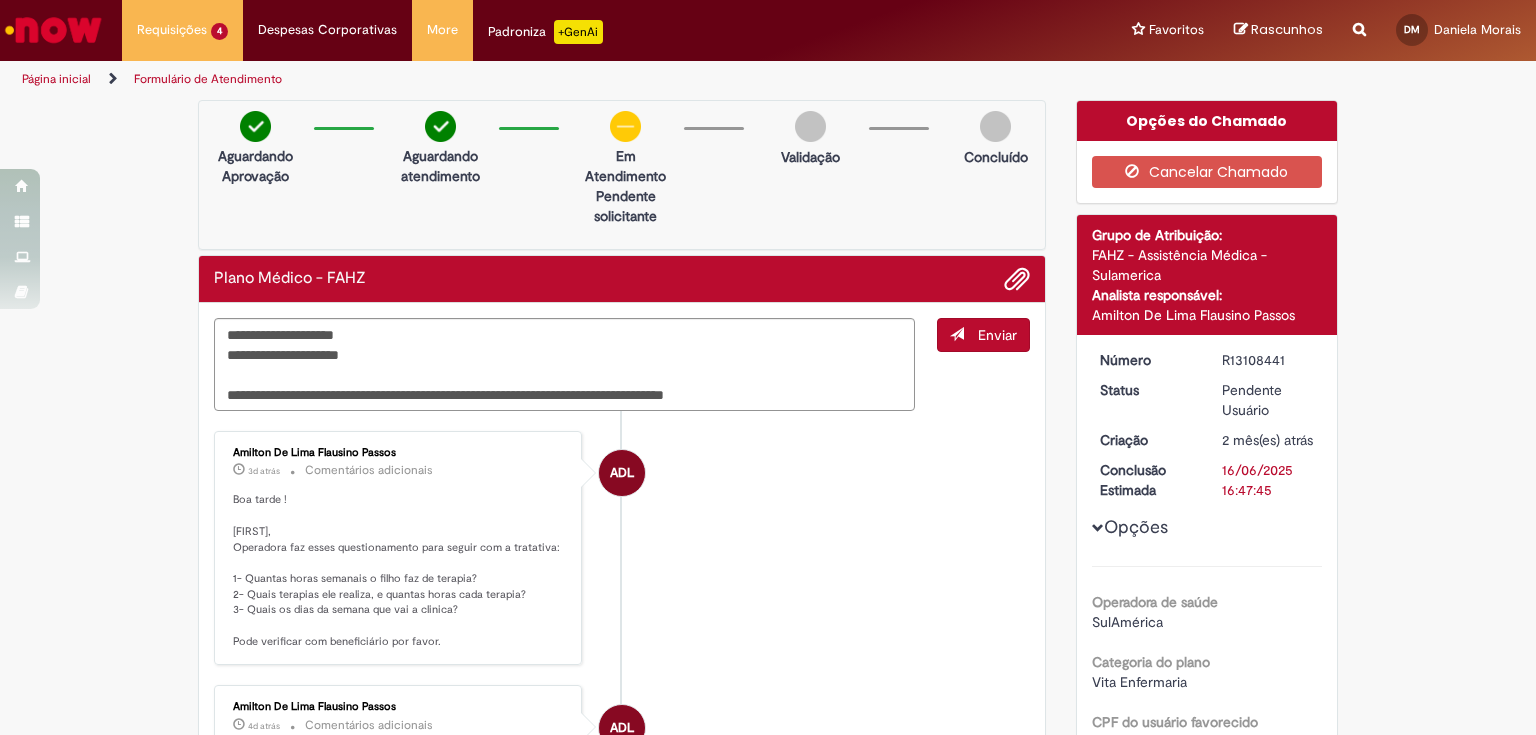click on "Enviar" at bounding box center [997, 335] 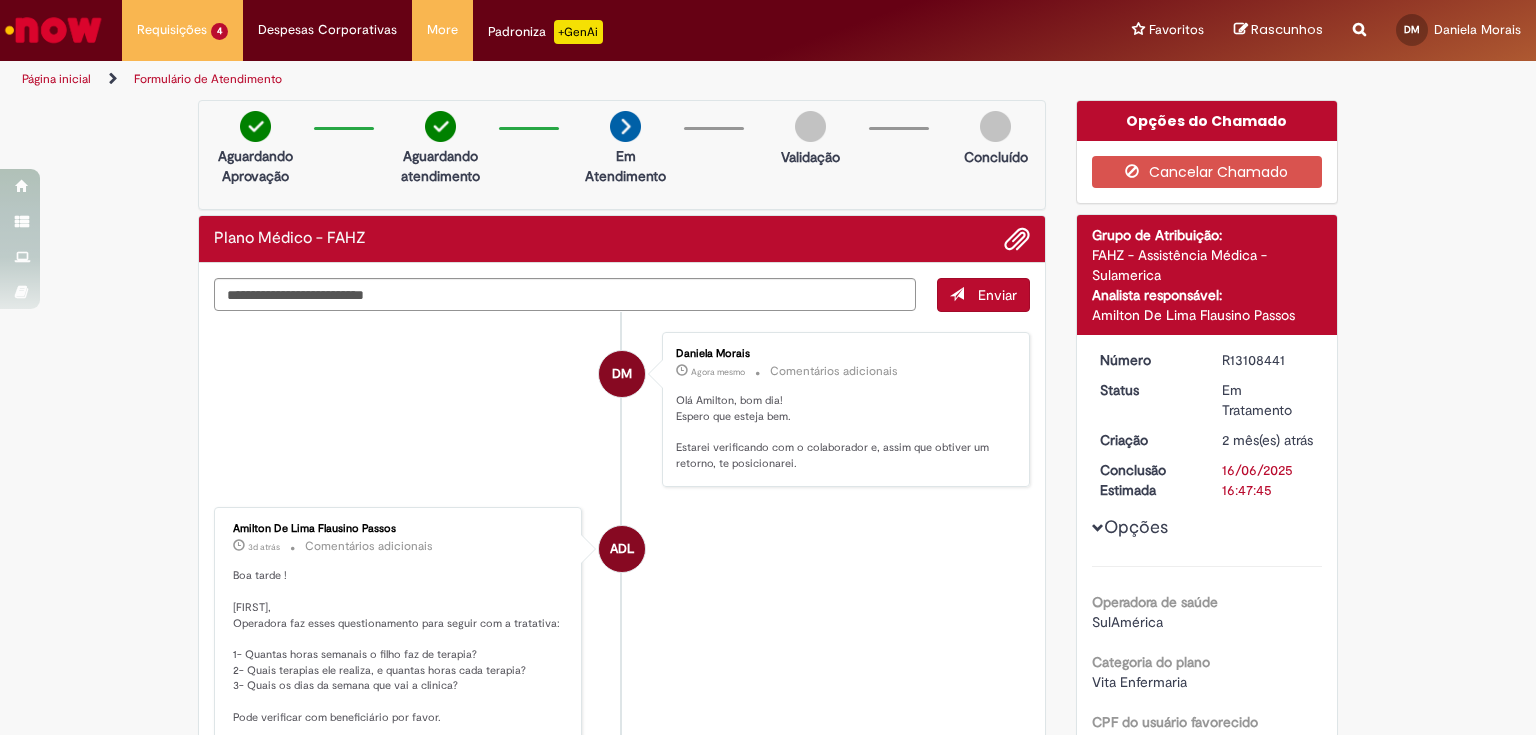 drag, startPoint x: 1217, startPoint y: 359, endPoint x: 1298, endPoint y: 366, distance: 81.3019 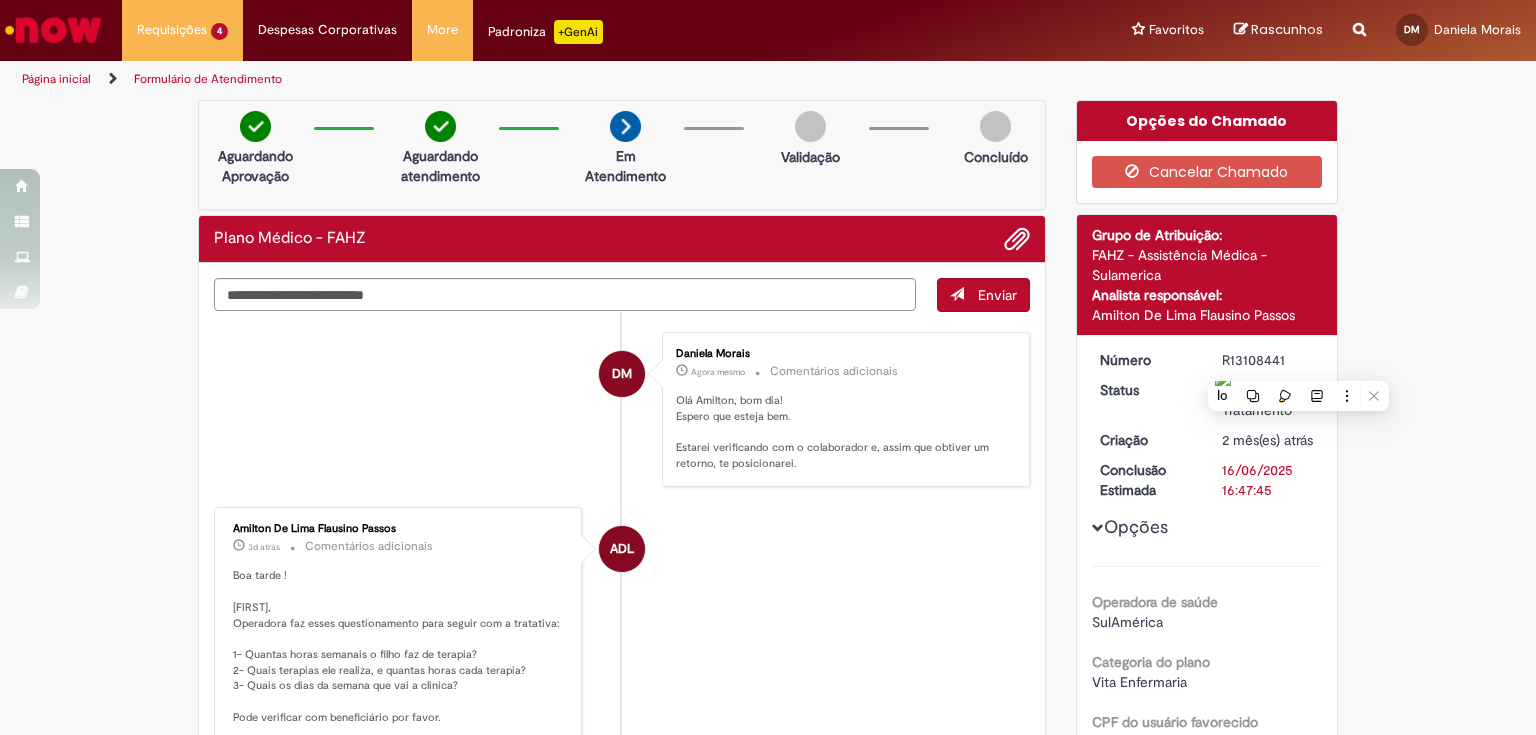 copy on "R13108441" 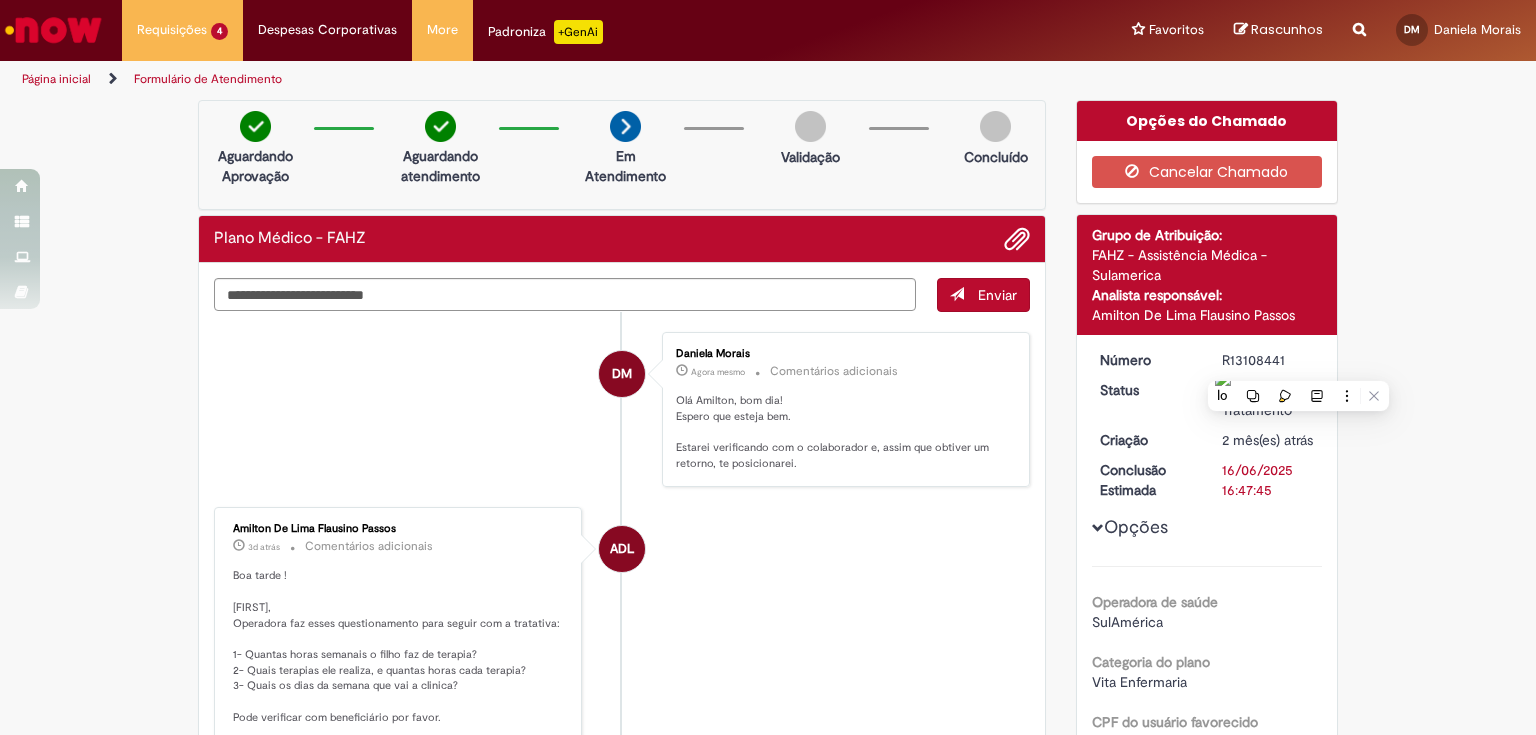 scroll, scrollTop: 400, scrollLeft: 0, axis: vertical 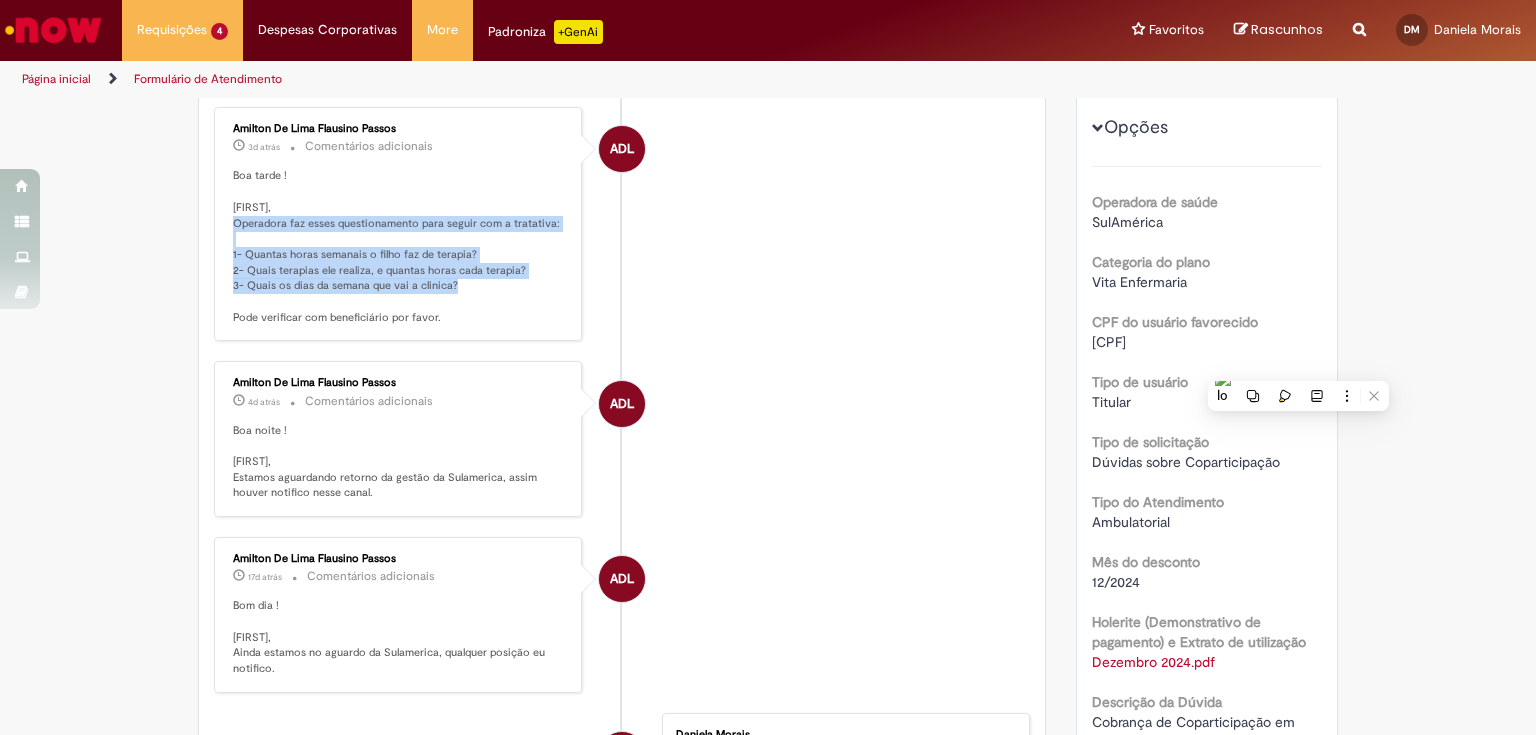 drag, startPoint x: 223, startPoint y: 221, endPoint x: 490, endPoint y: 288, distance: 275.27805 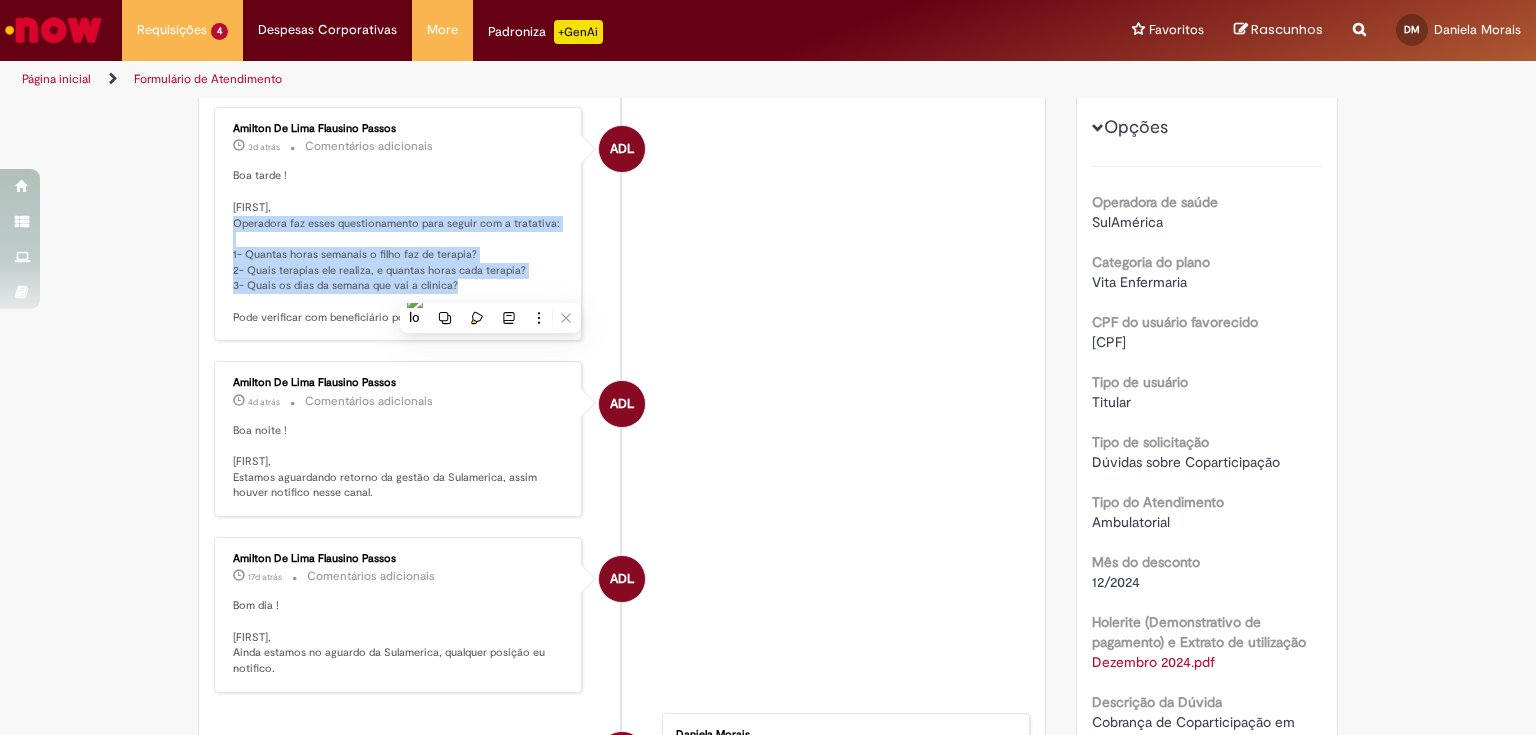 copy on "Operadora faz esses questionamento para seguir com a tratativa:
1- Quantas horas semanais o filho faz de terapia?
2- Quais terapias ele realiza, e quantas horas cada terapia?
3- Quais os dias da semana que vai a clinica?" 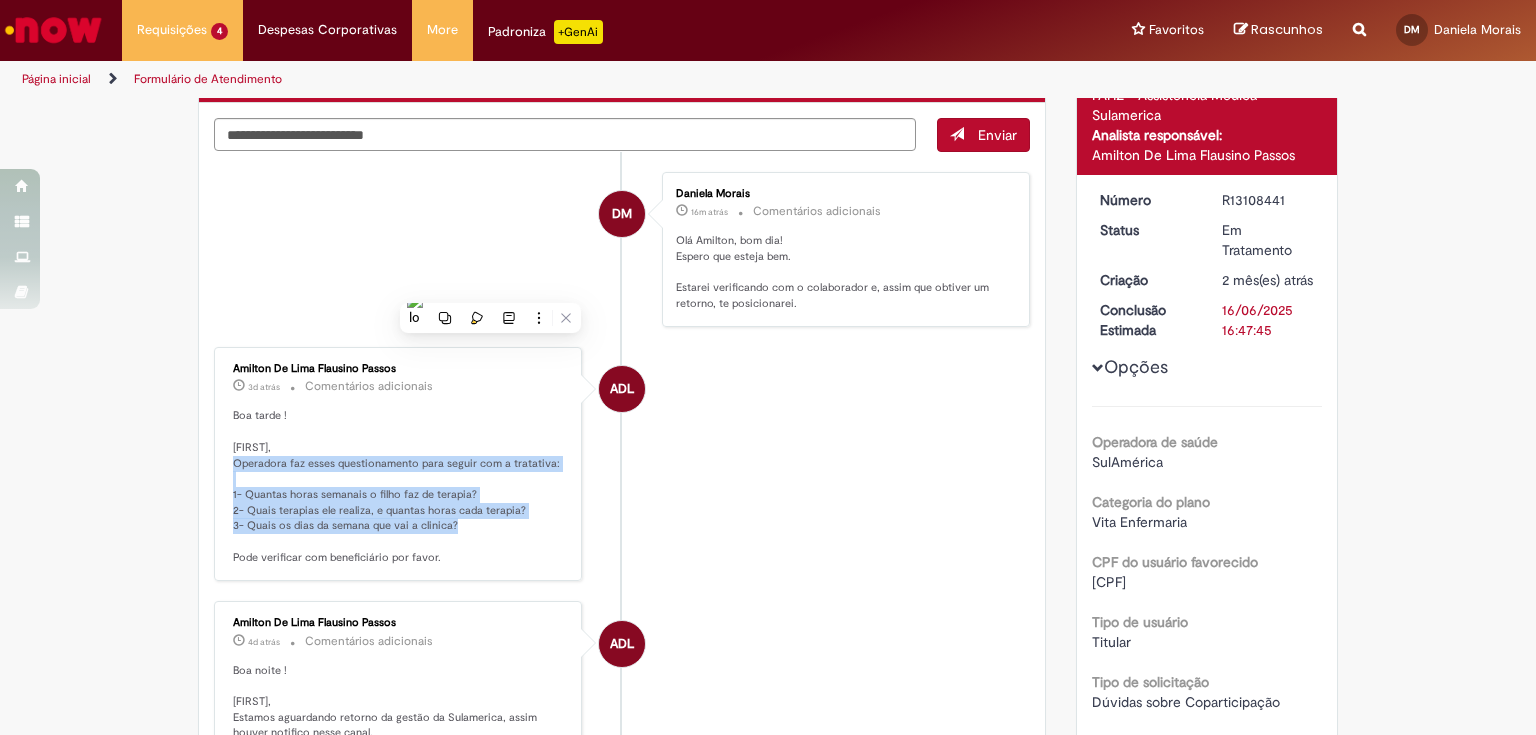 scroll, scrollTop: 0, scrollLeft: 0, axis: both 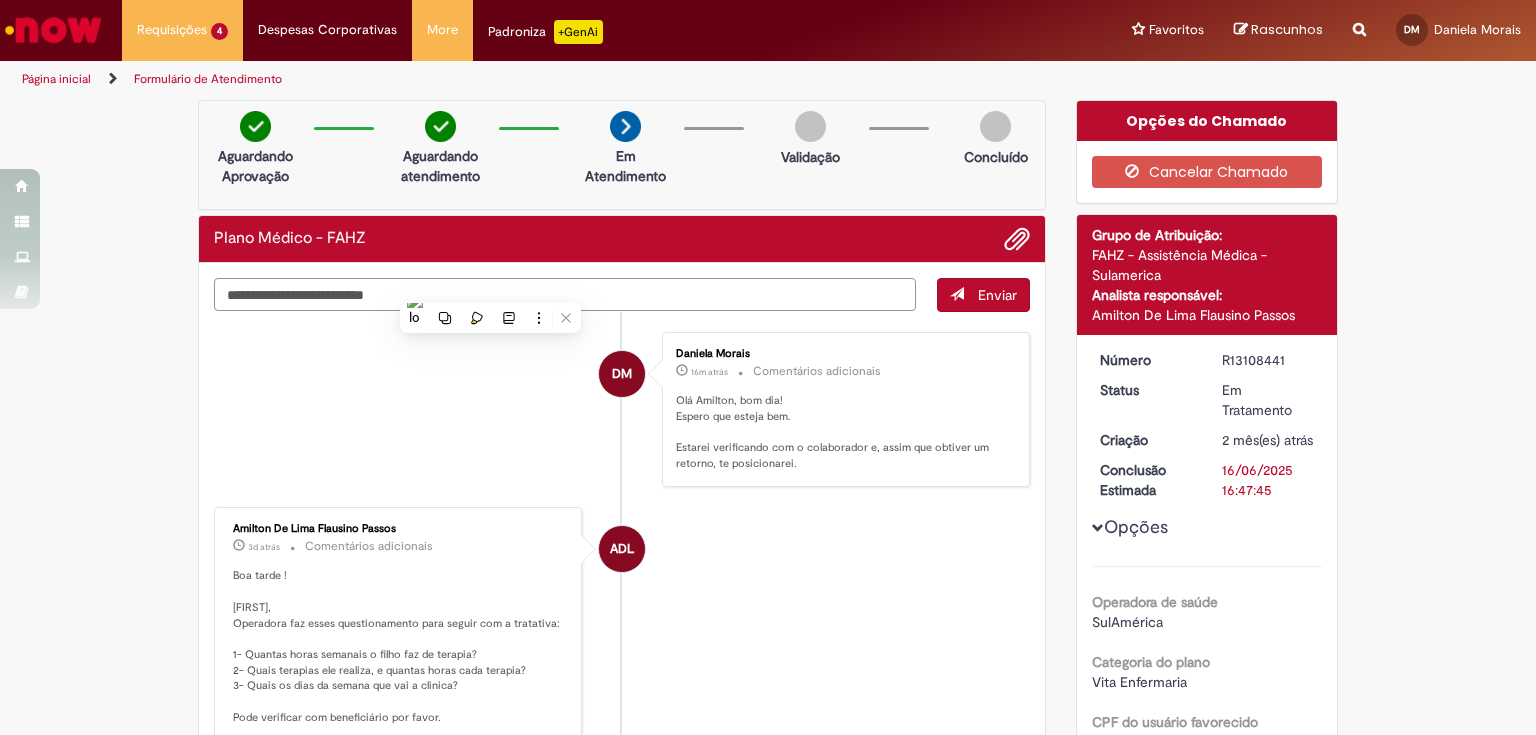 click at bounding box center [565, 295] 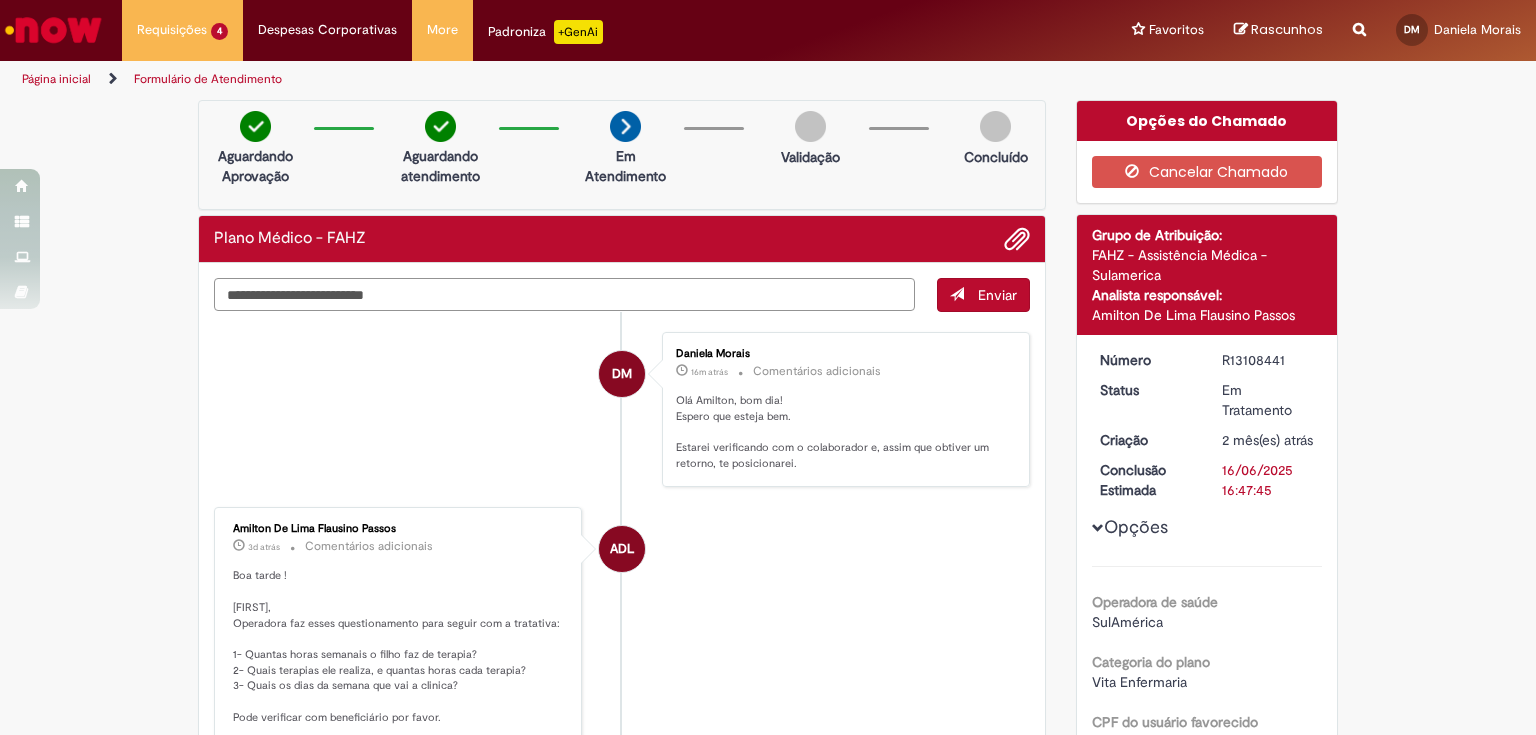 paste on "**********" 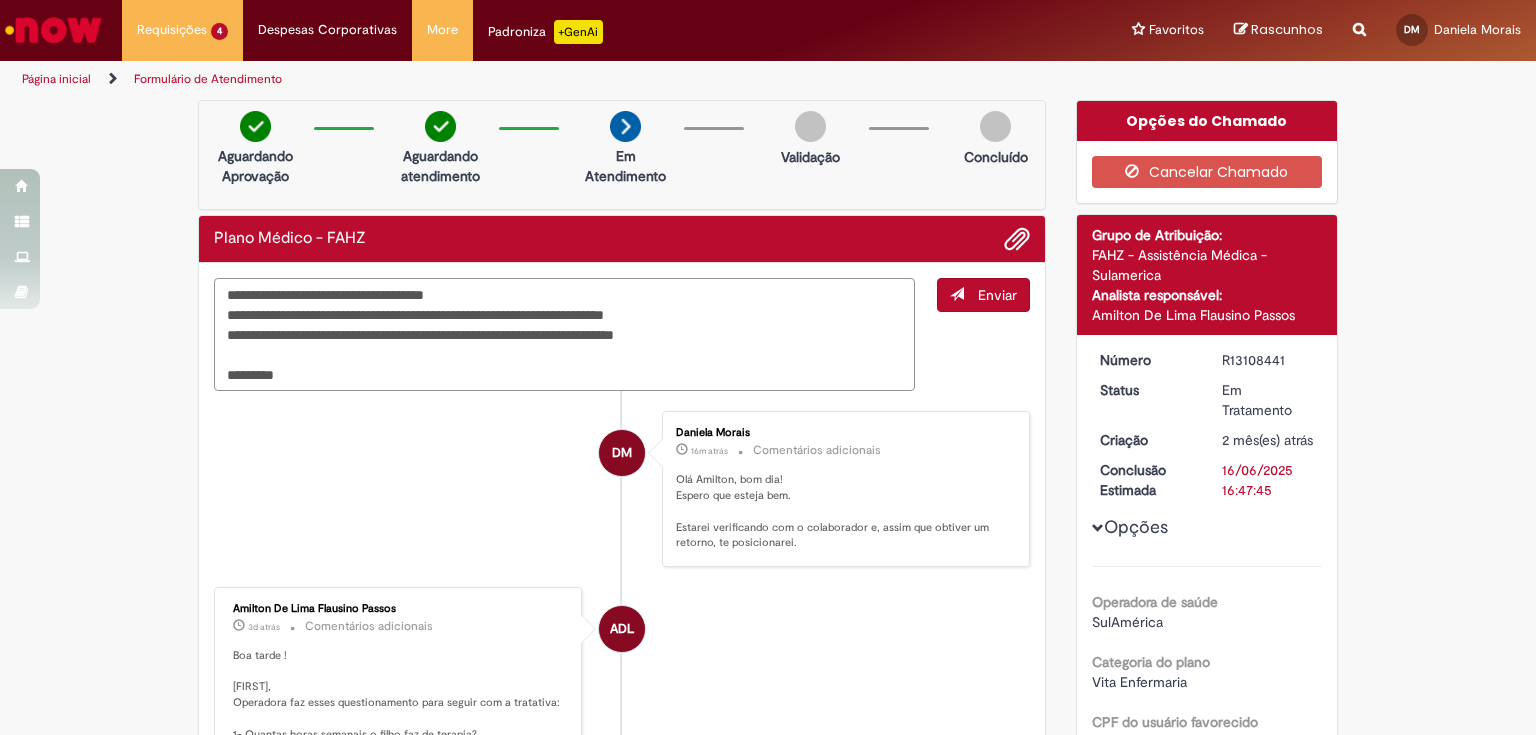 drag, startPoint x: 279, startPoint y: 374, endPoint x: 192, endPoint y: 337, distance: 94.54099 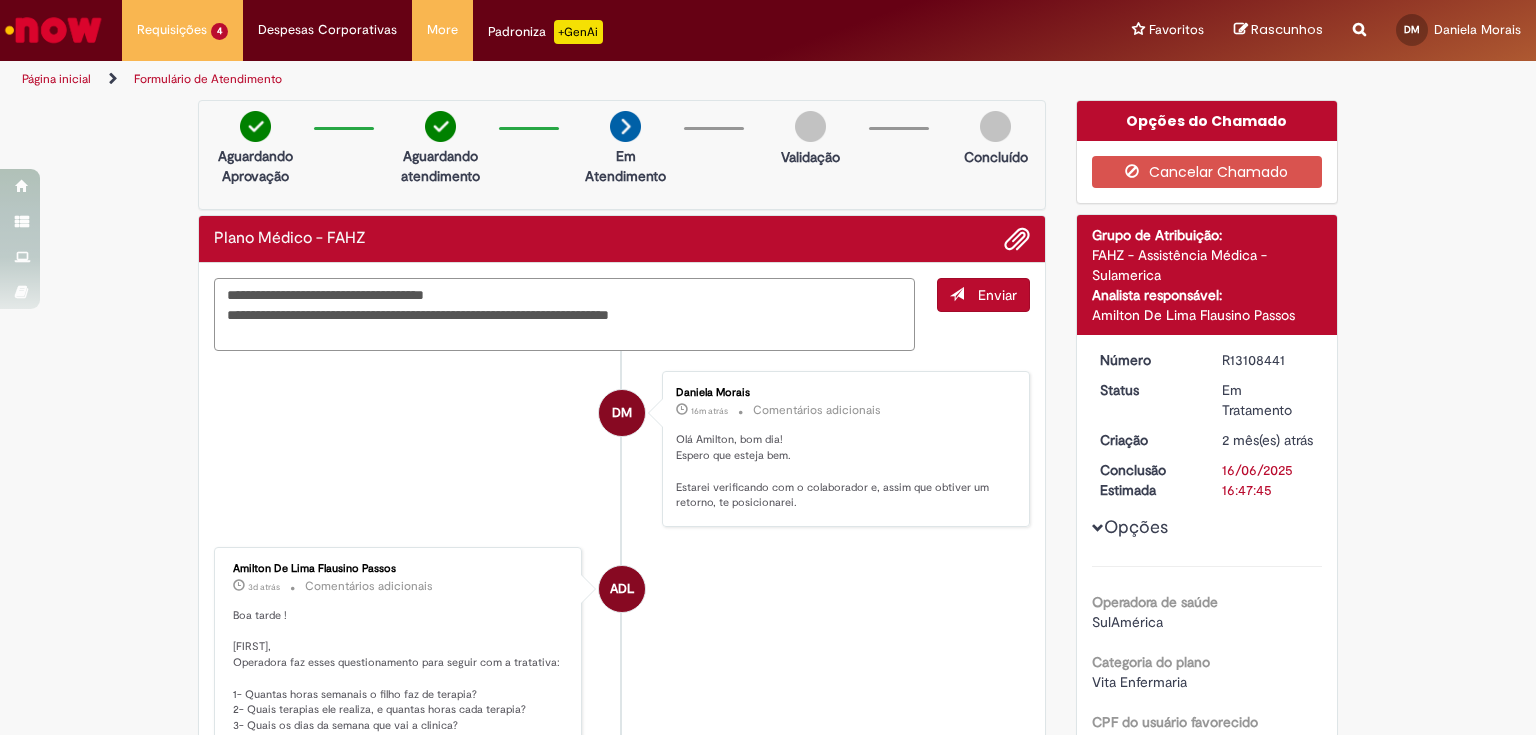 click on "**********" at bounding box center [564, 315] 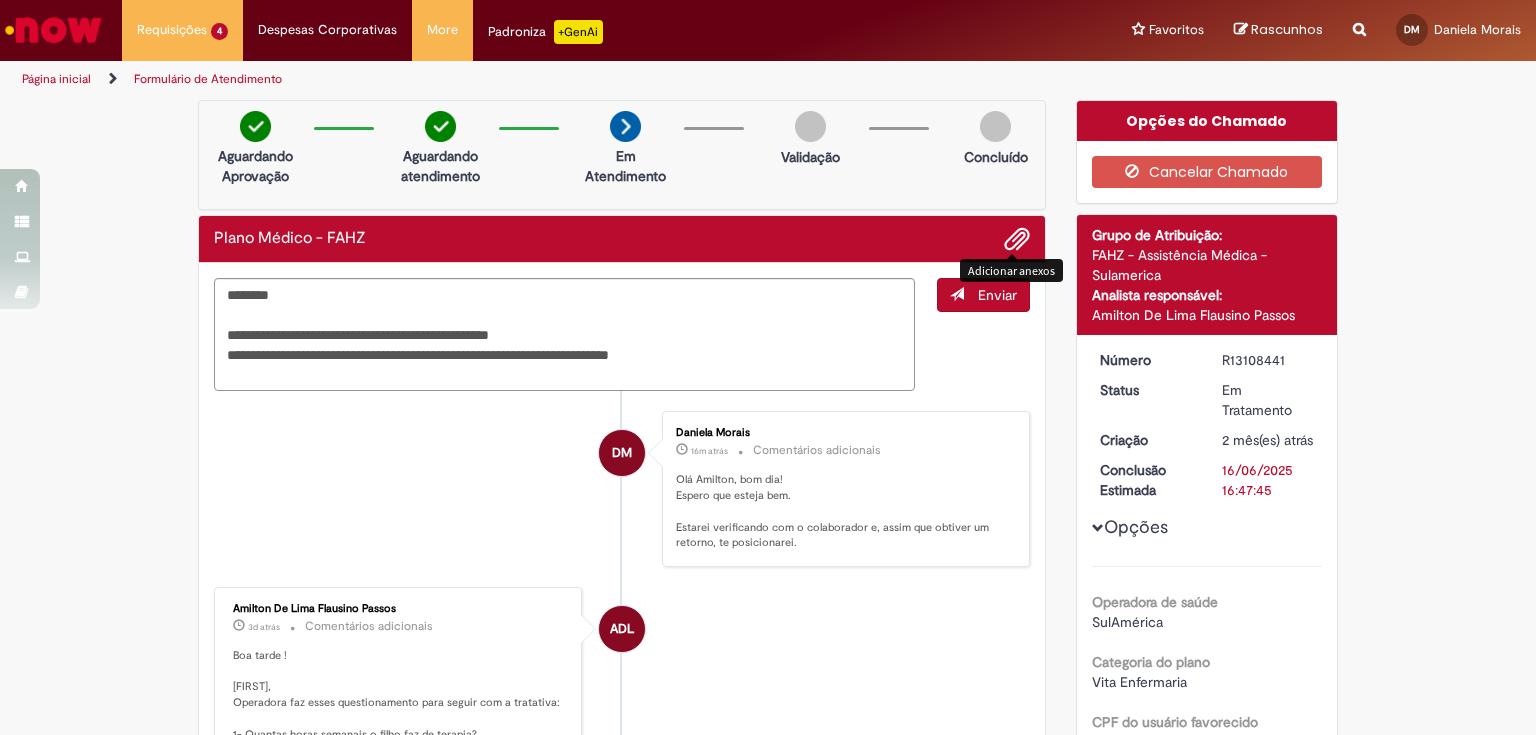 click at bounding box center [1017, 240] 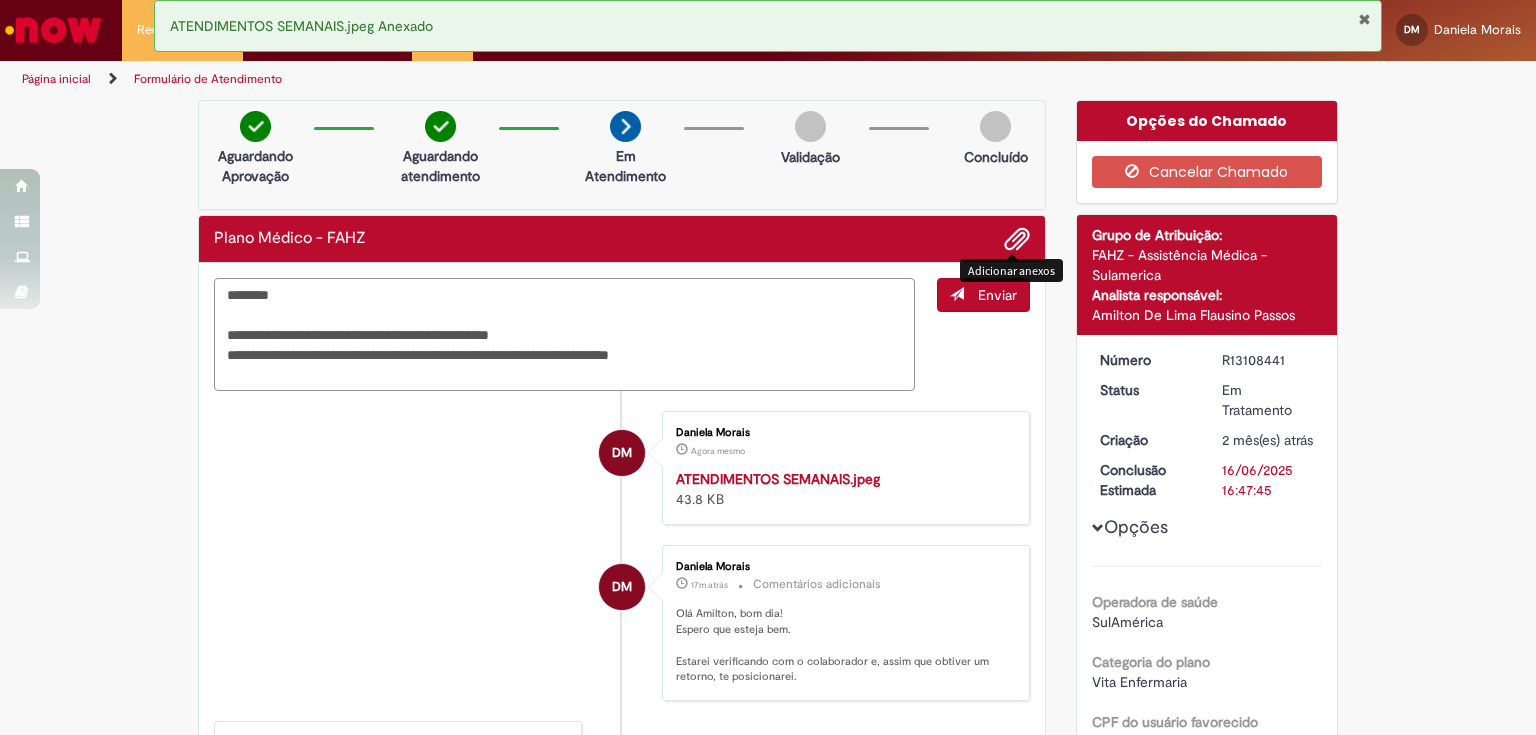 click on "**********" at bounding box center [564, 335] 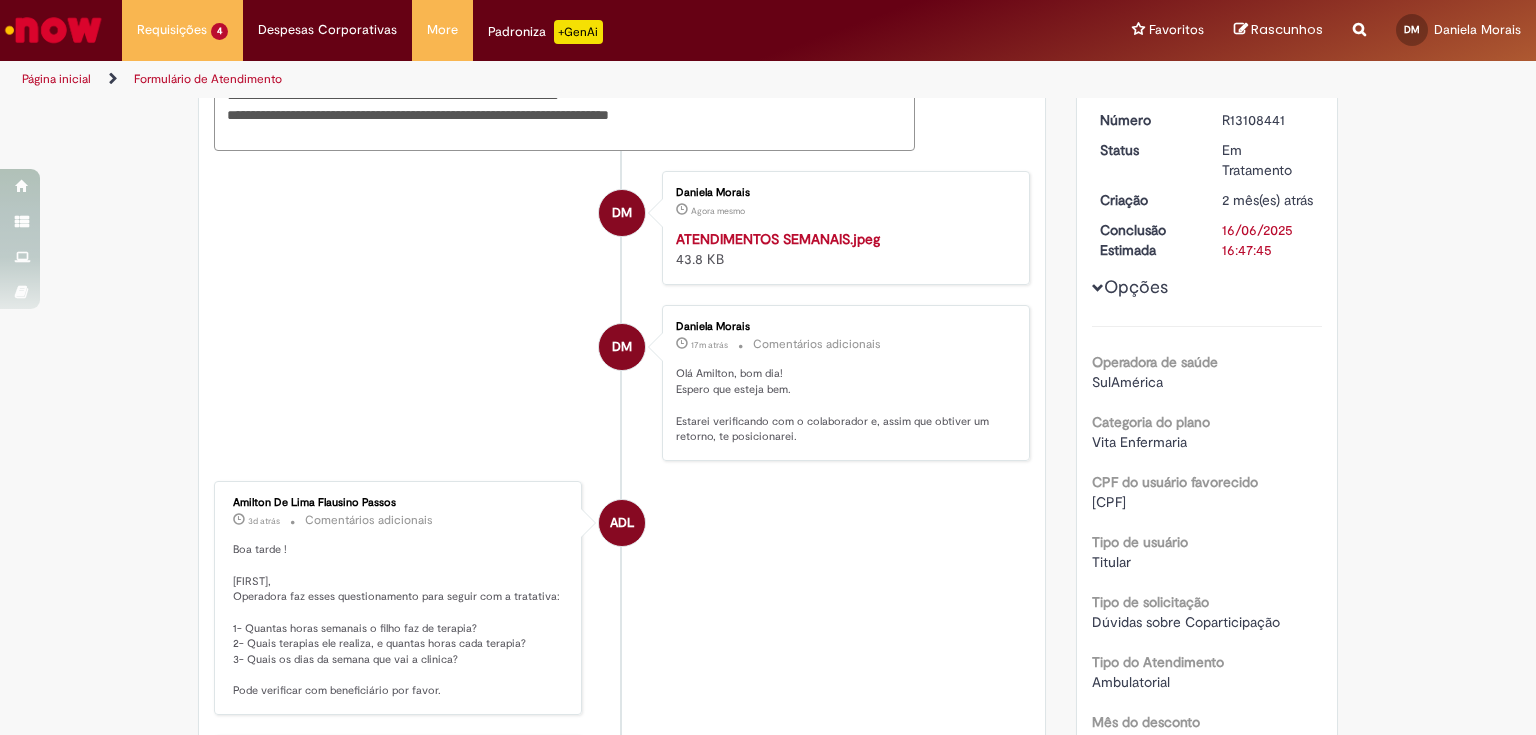 scroll, scrollTop: 0, scrollLeft: 0, axis: both 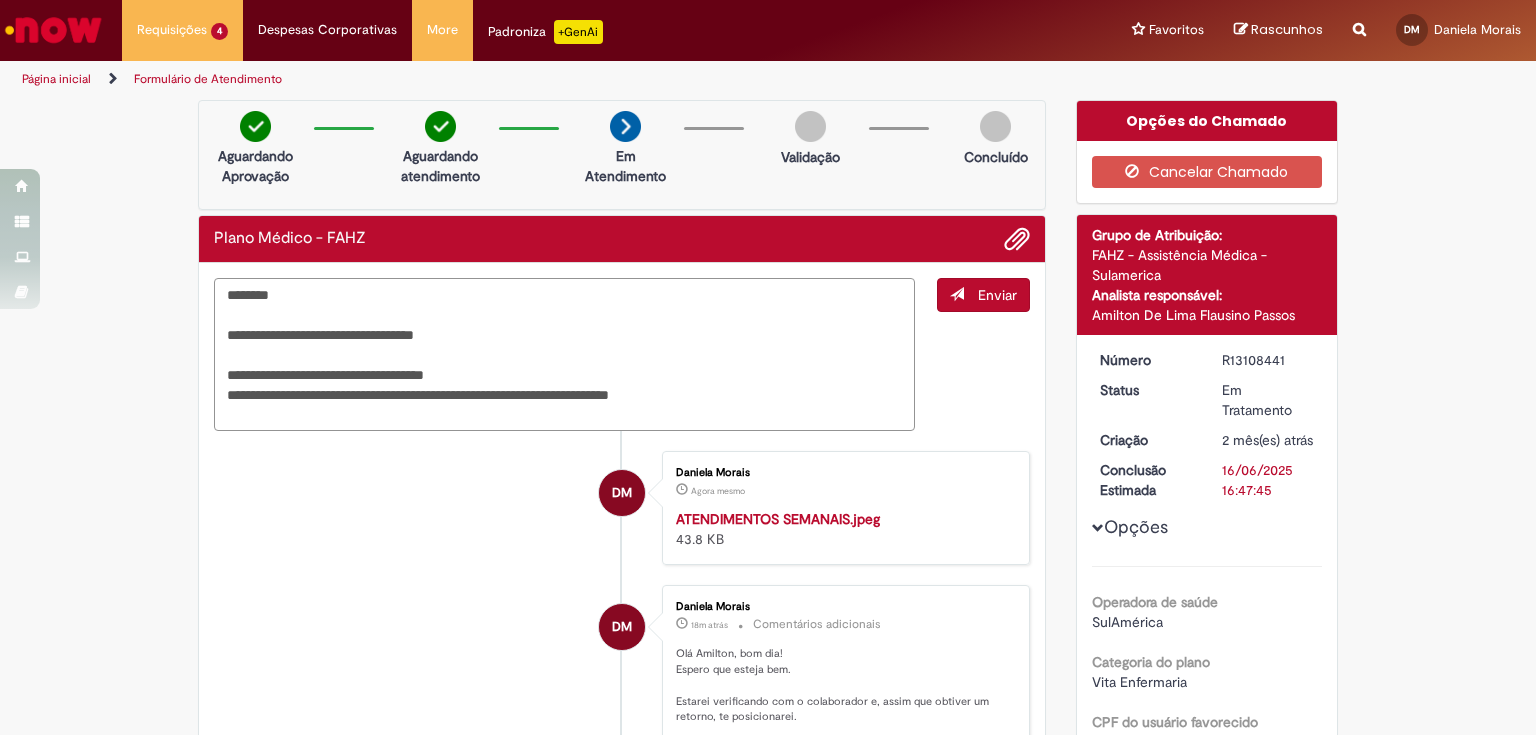 drag, startPoint x: 716, startPoint y: 388, endPoint x: 297, endPoint y: 394, distance: 419.04297 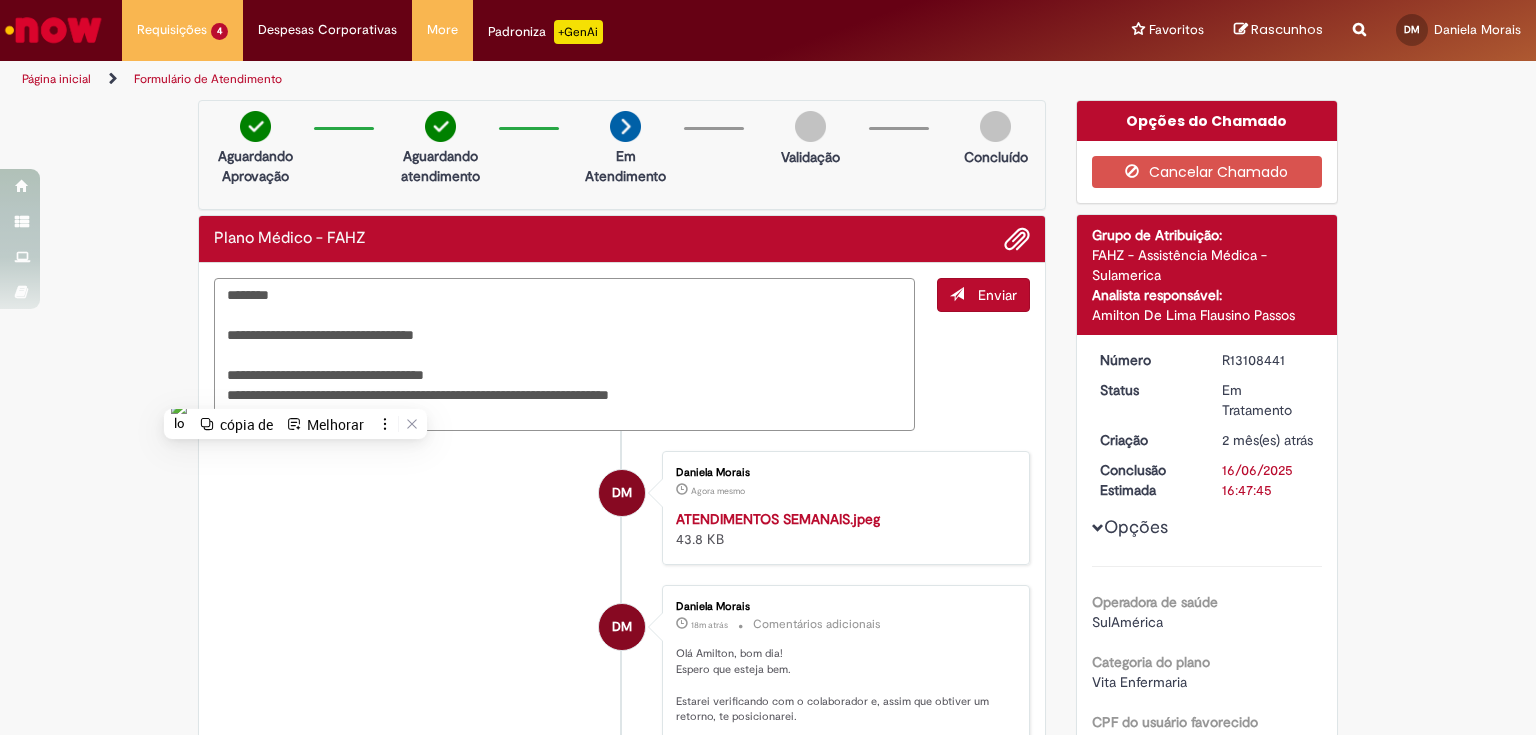 paste on "**********" 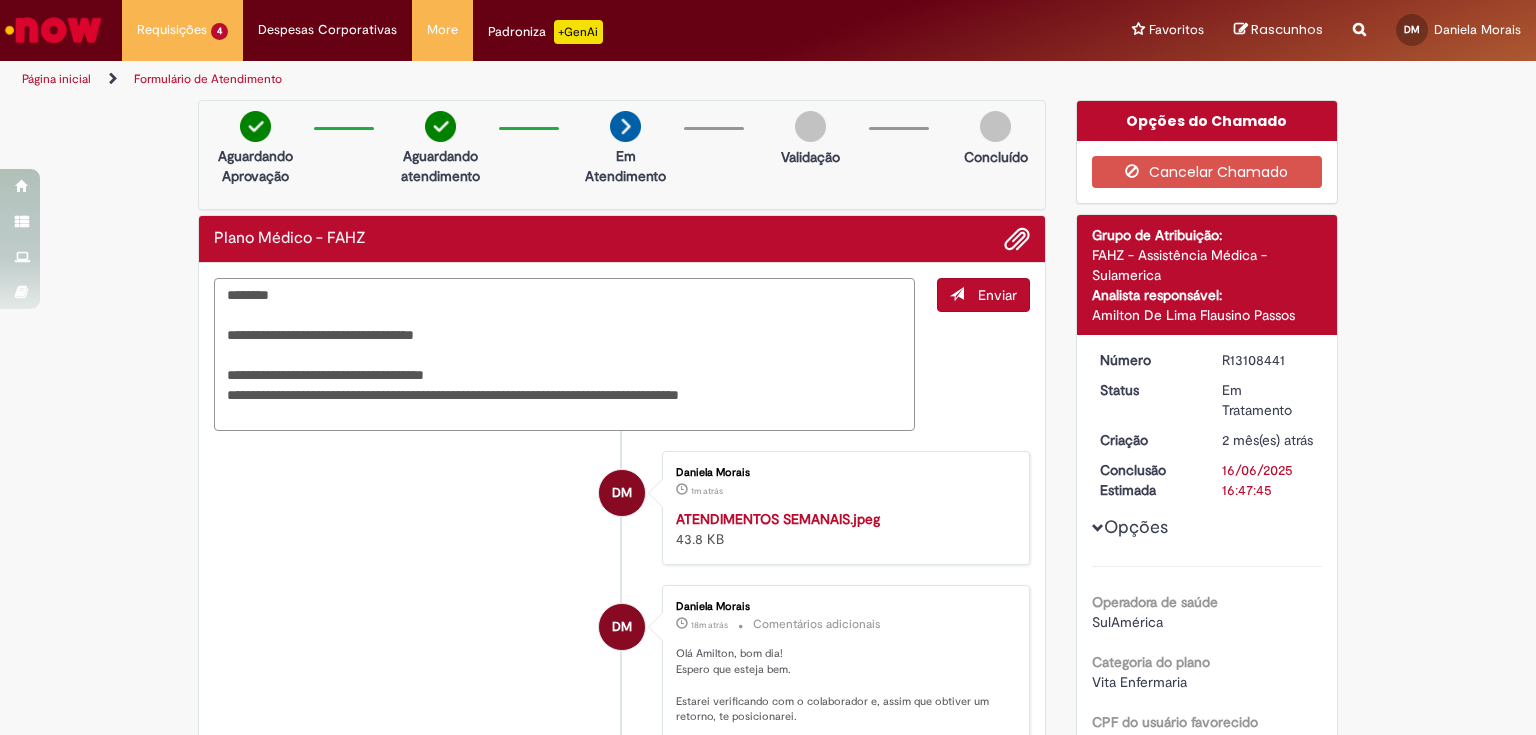 click on "**********" at bounding box center (564, 355) 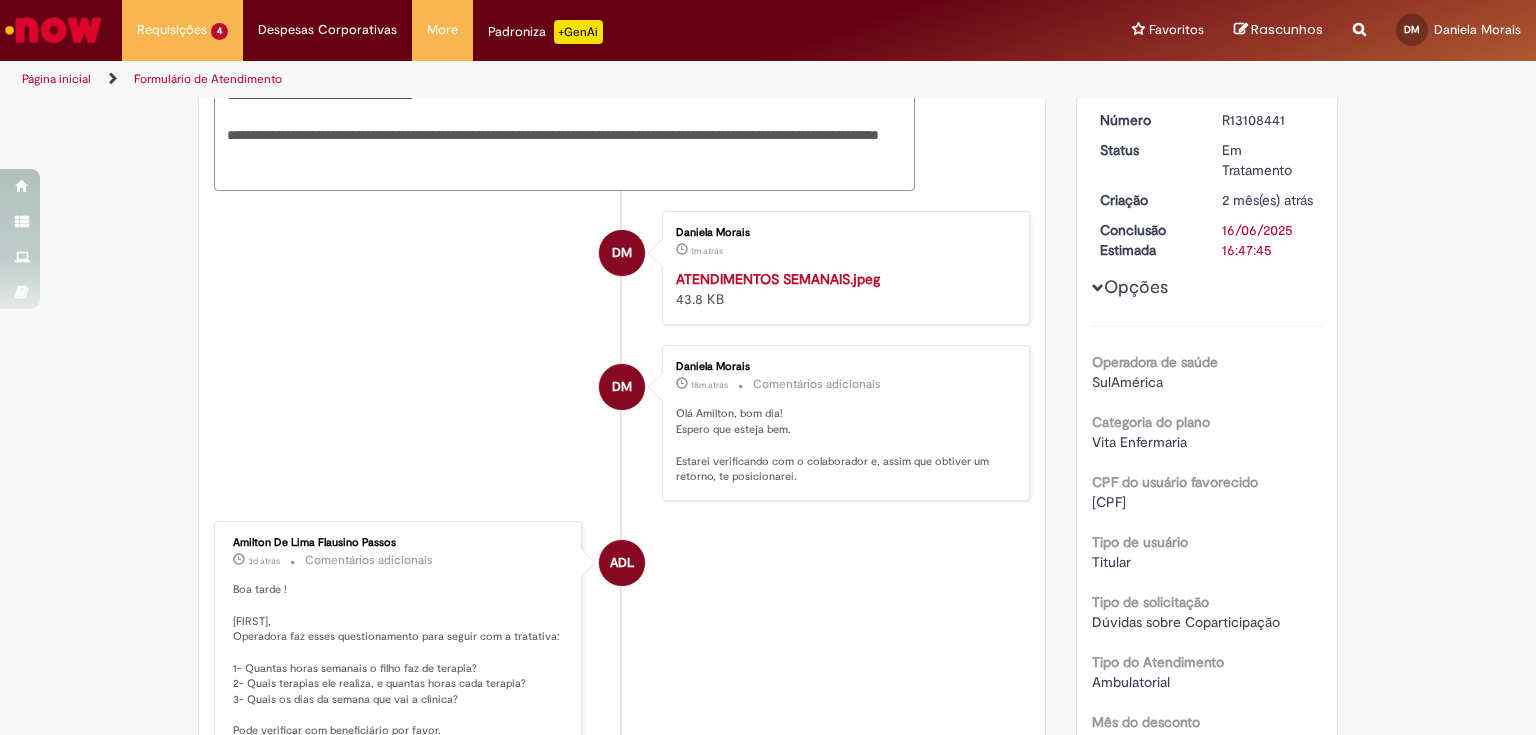 scroll, scrollTop: 320, scrollLeft: 0, axis: vertical 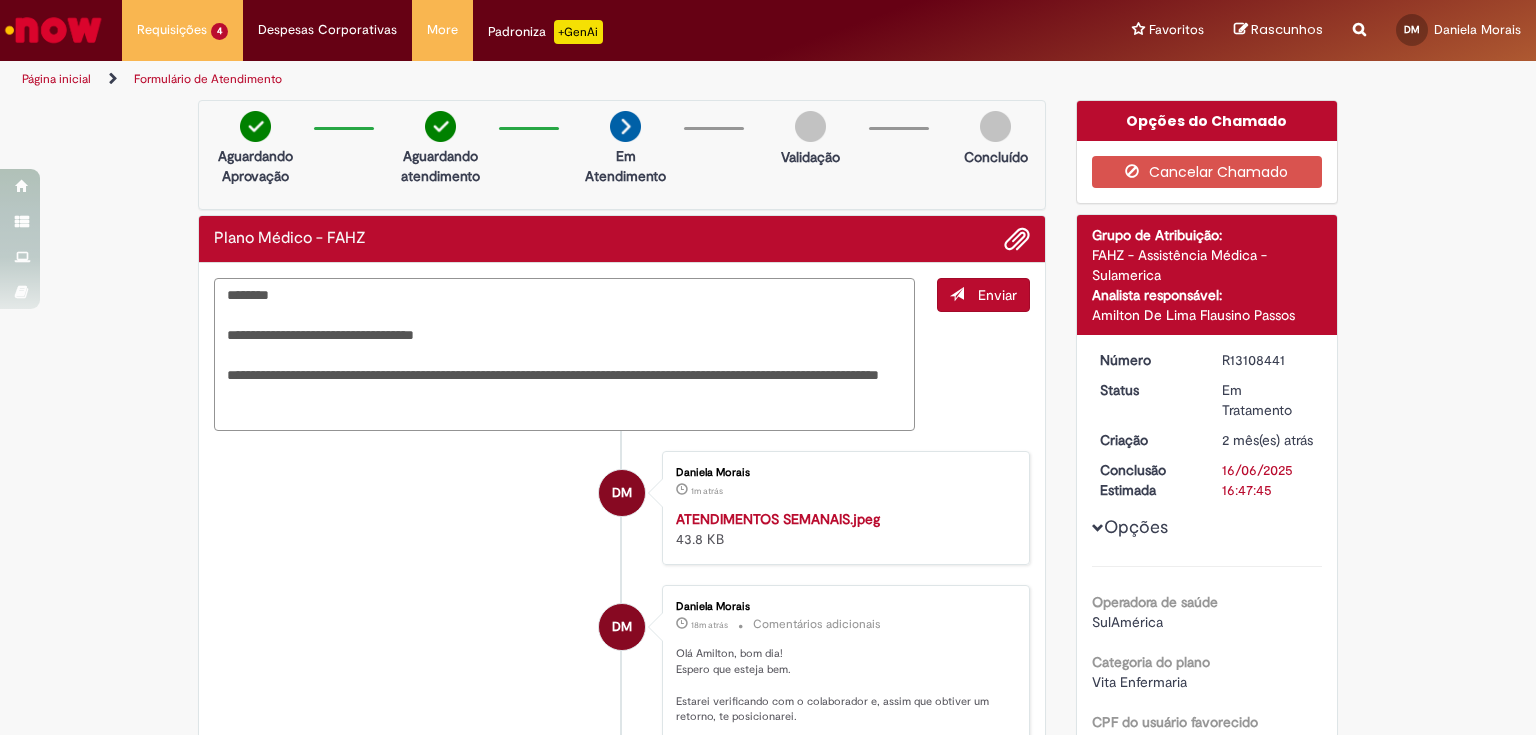 click on "**********" at bounding box center (564, 355) 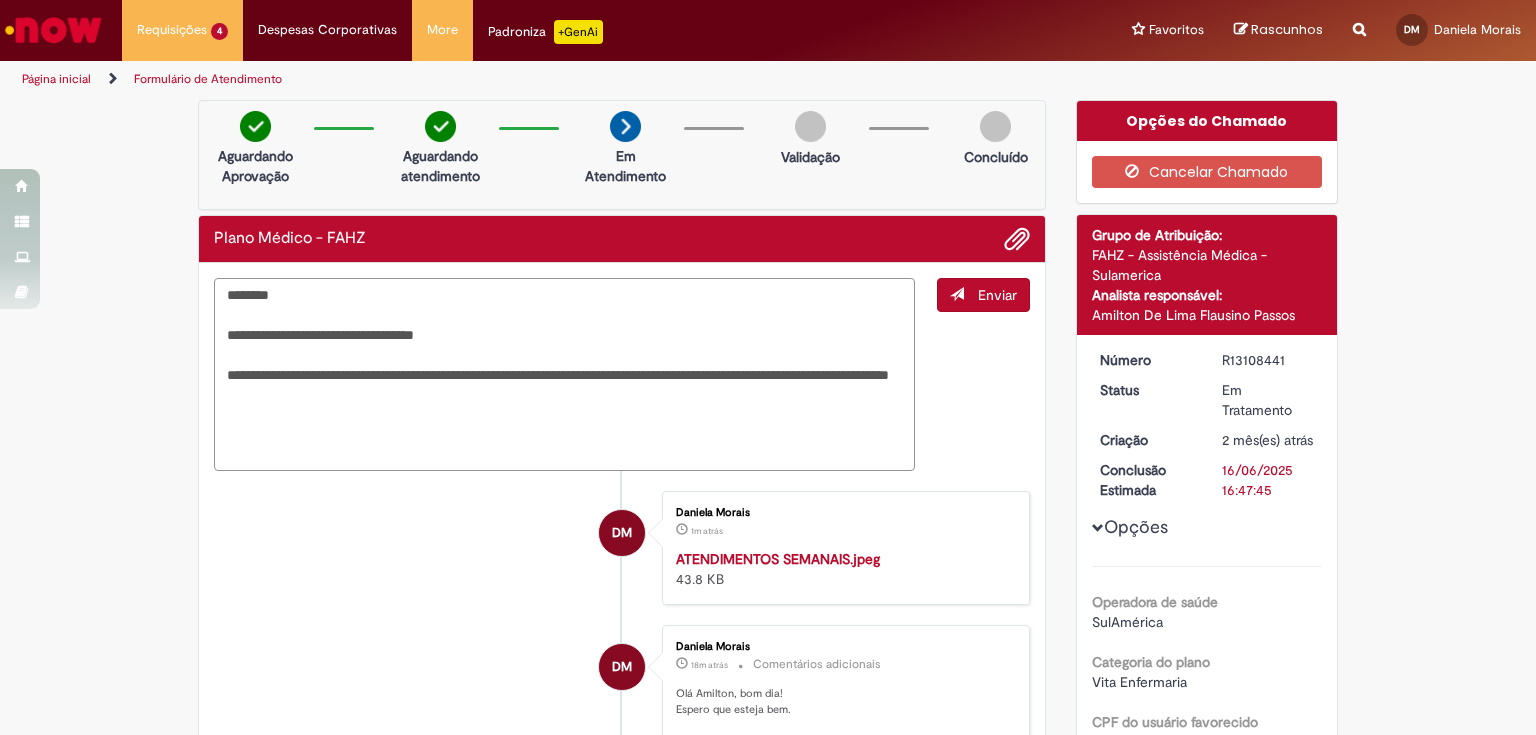paste on "**********" 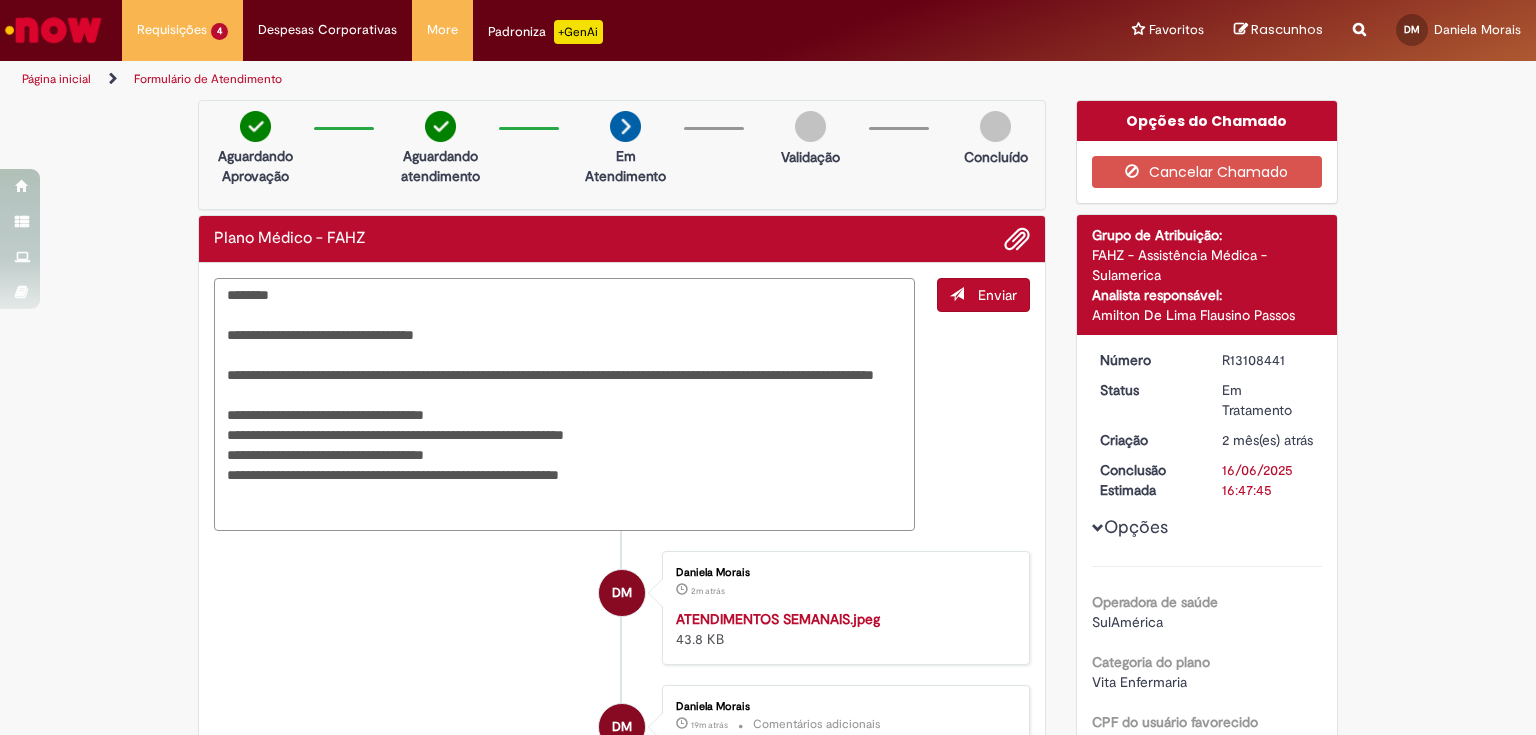 click on "**********" at bounding box center [564, 405] 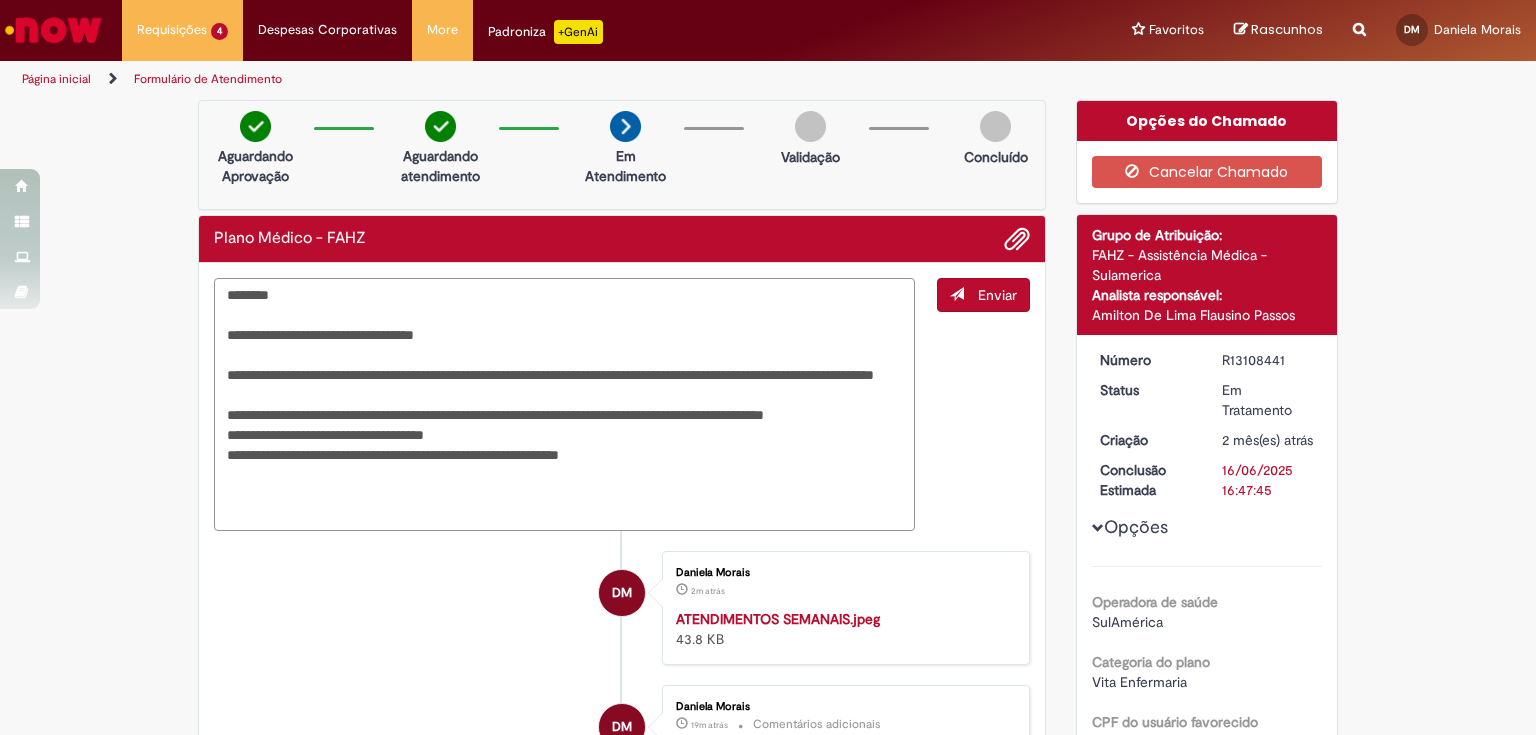 click on "**********" at bounding box center [564, 405] 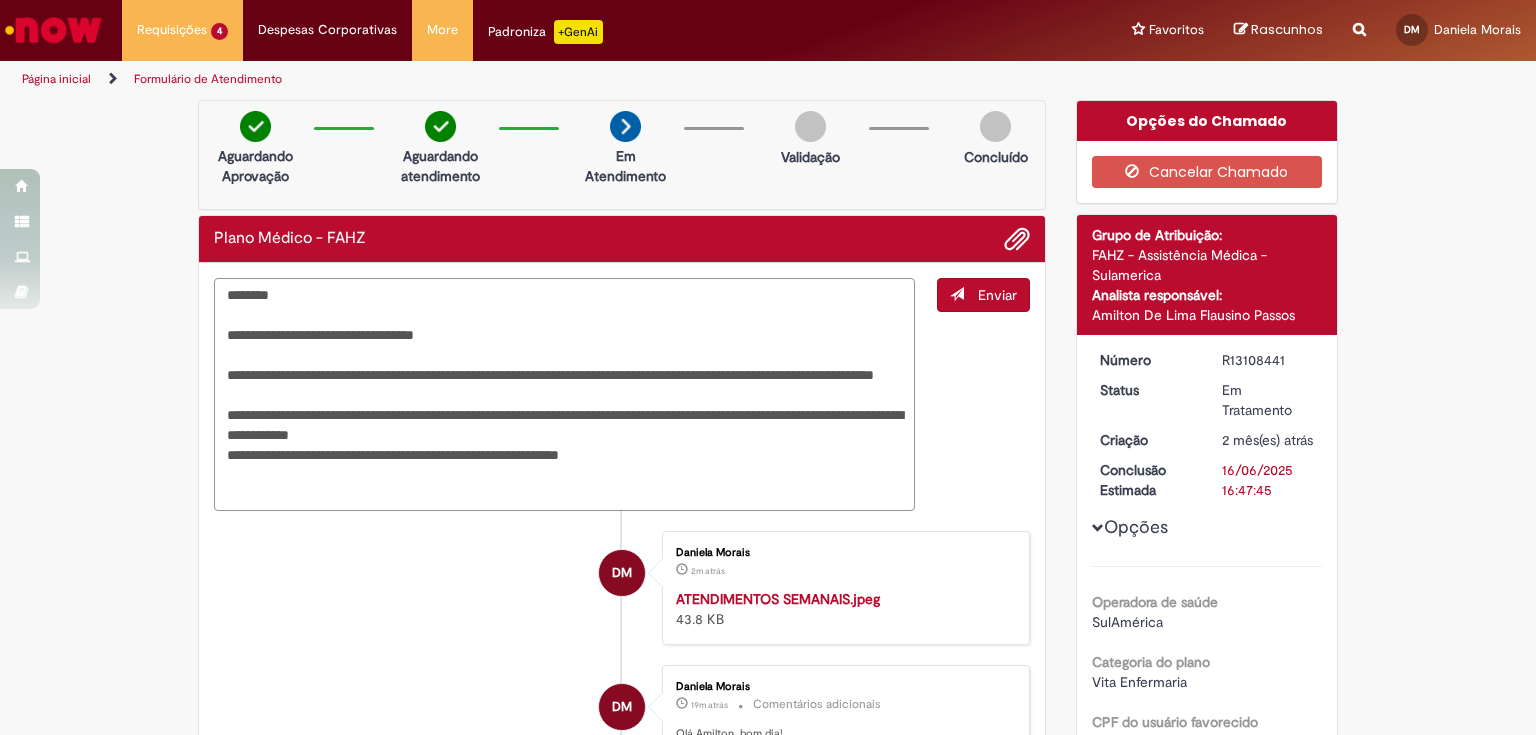 click on "**********" at bounding box center [564, 395] 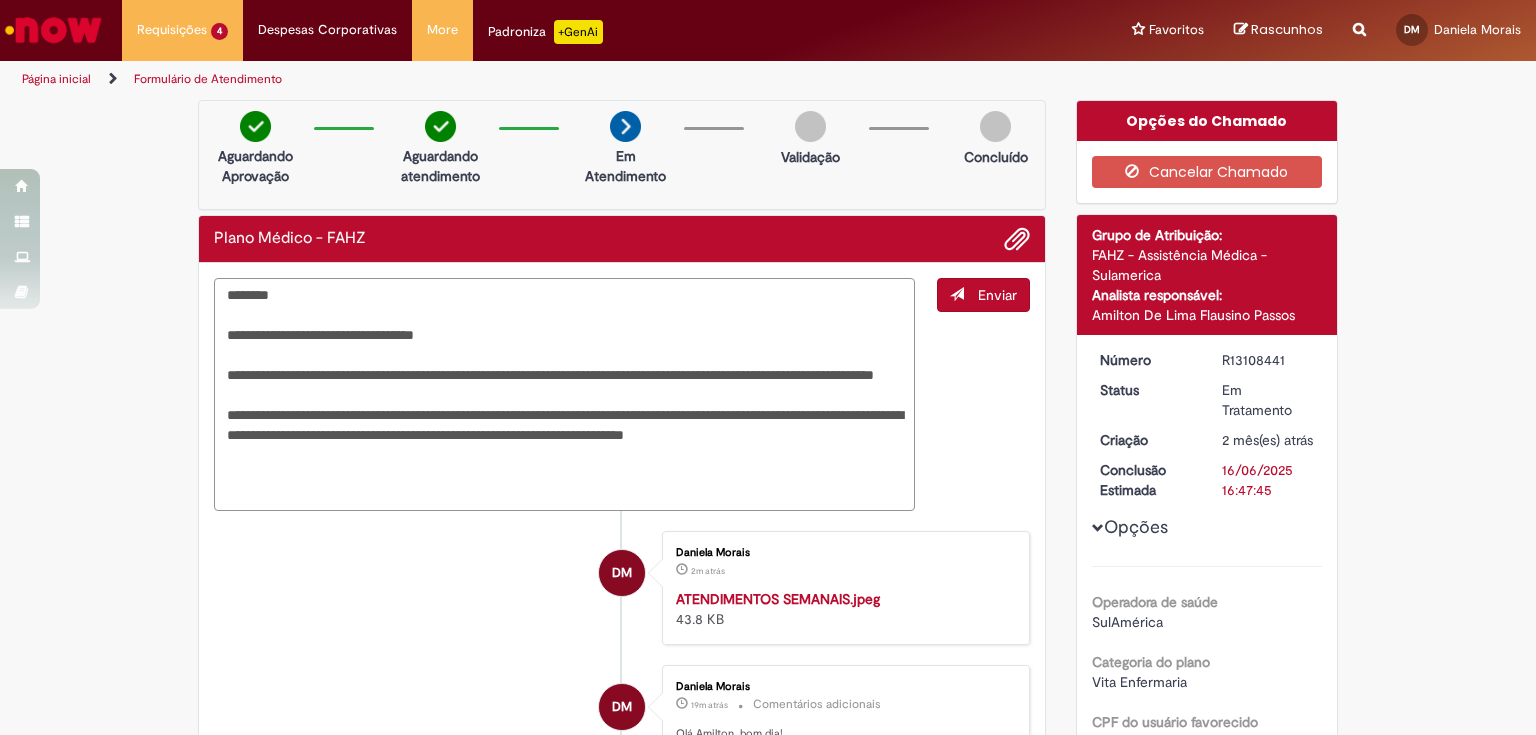 drag, startPoint x: 340, startPoint y: 479, endPoint x: 213, endPoint y: 420, distance: 140.0357 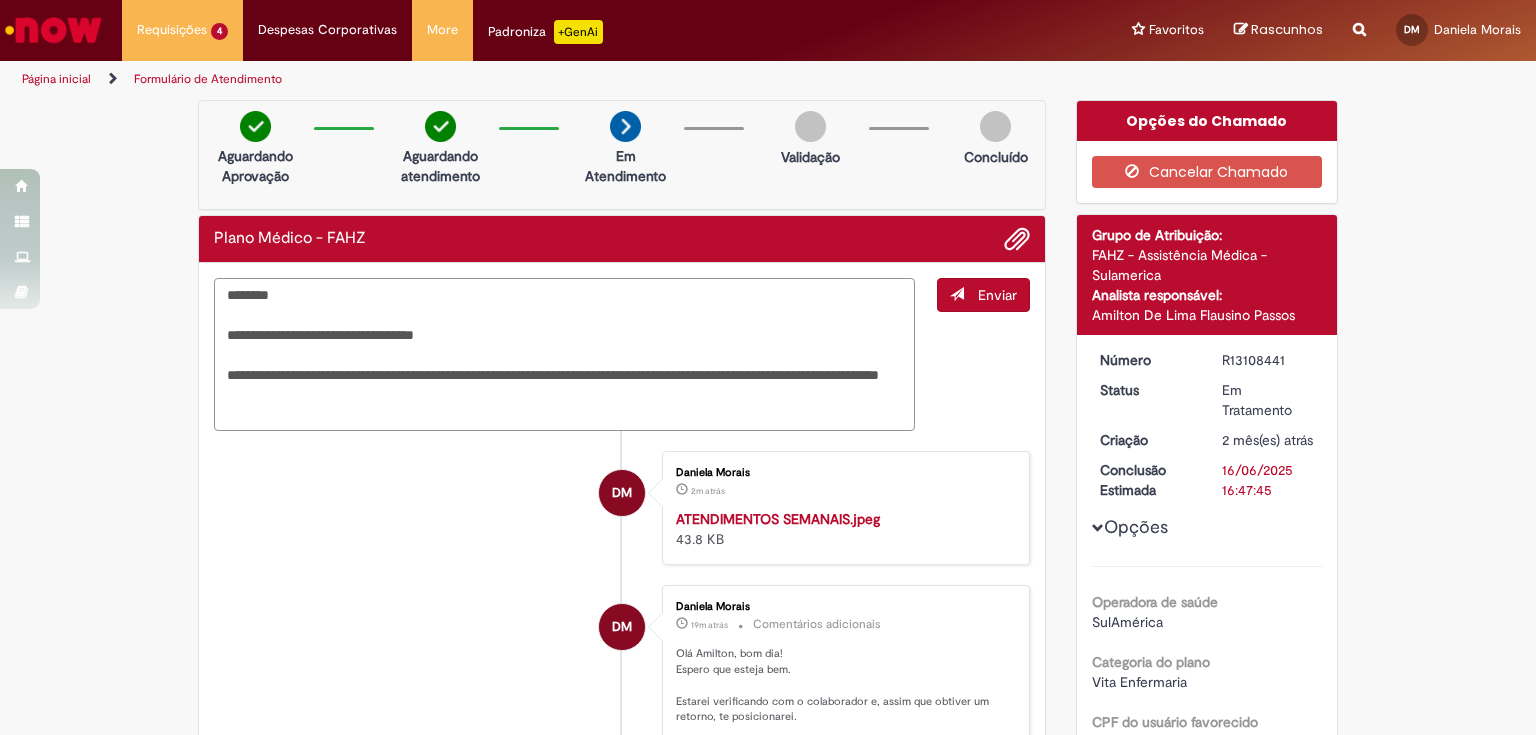 drag, startPoint x: 306, startPoint y: 328, endPoint x: 319, endPoint y: 368, distance: 42.059483 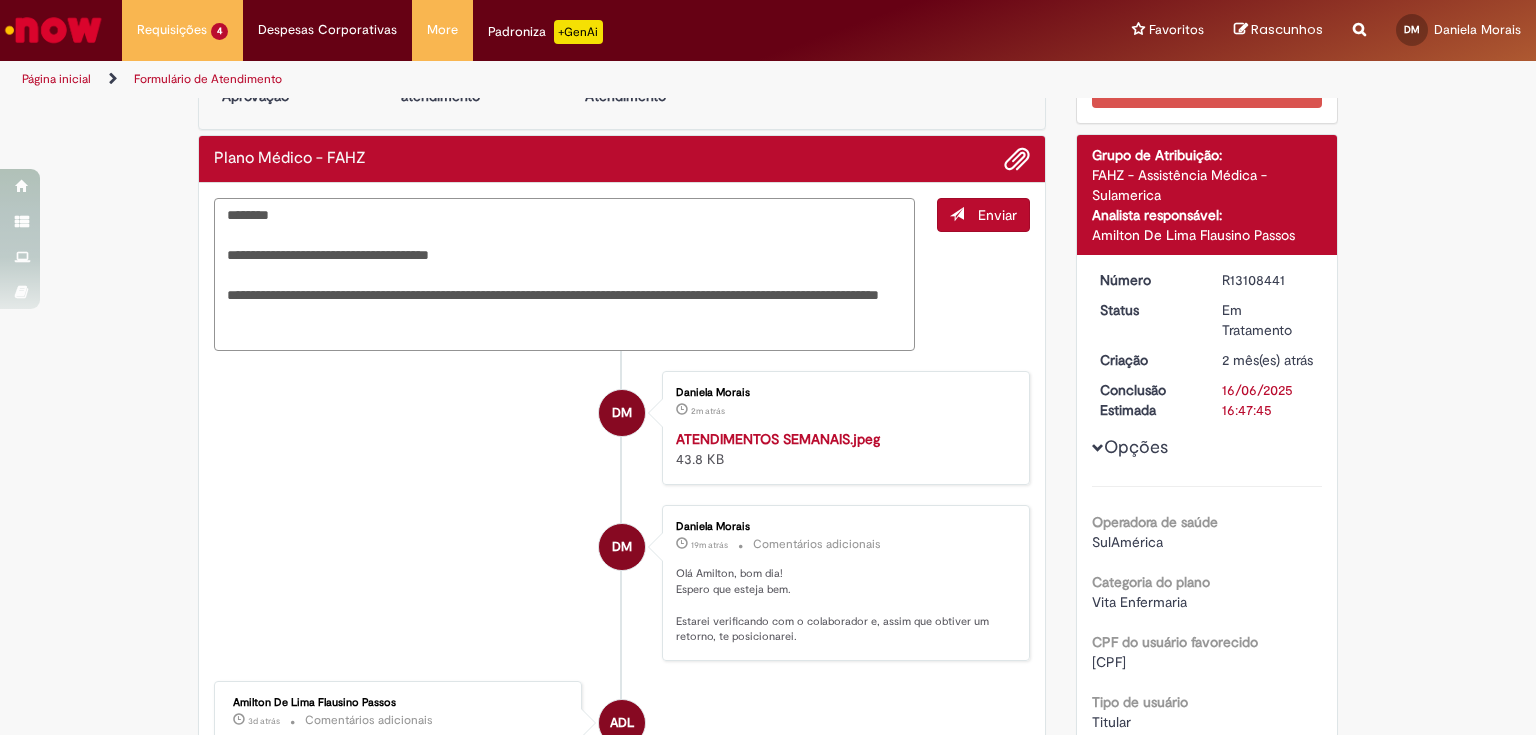 scroll, scrollTop: 0, scrollLeft: 0, axis: both 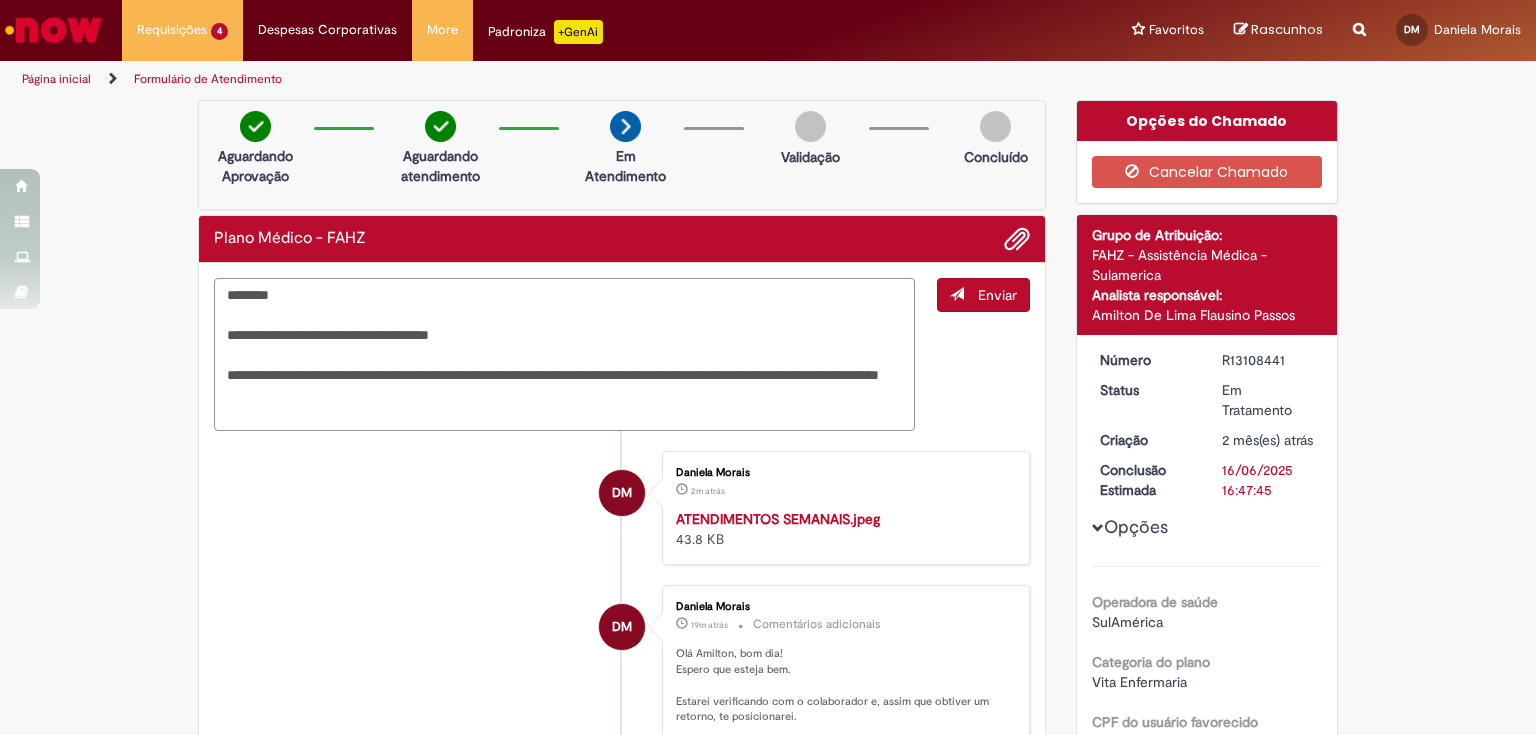 click on "**********" at bounding box center [564, 355] 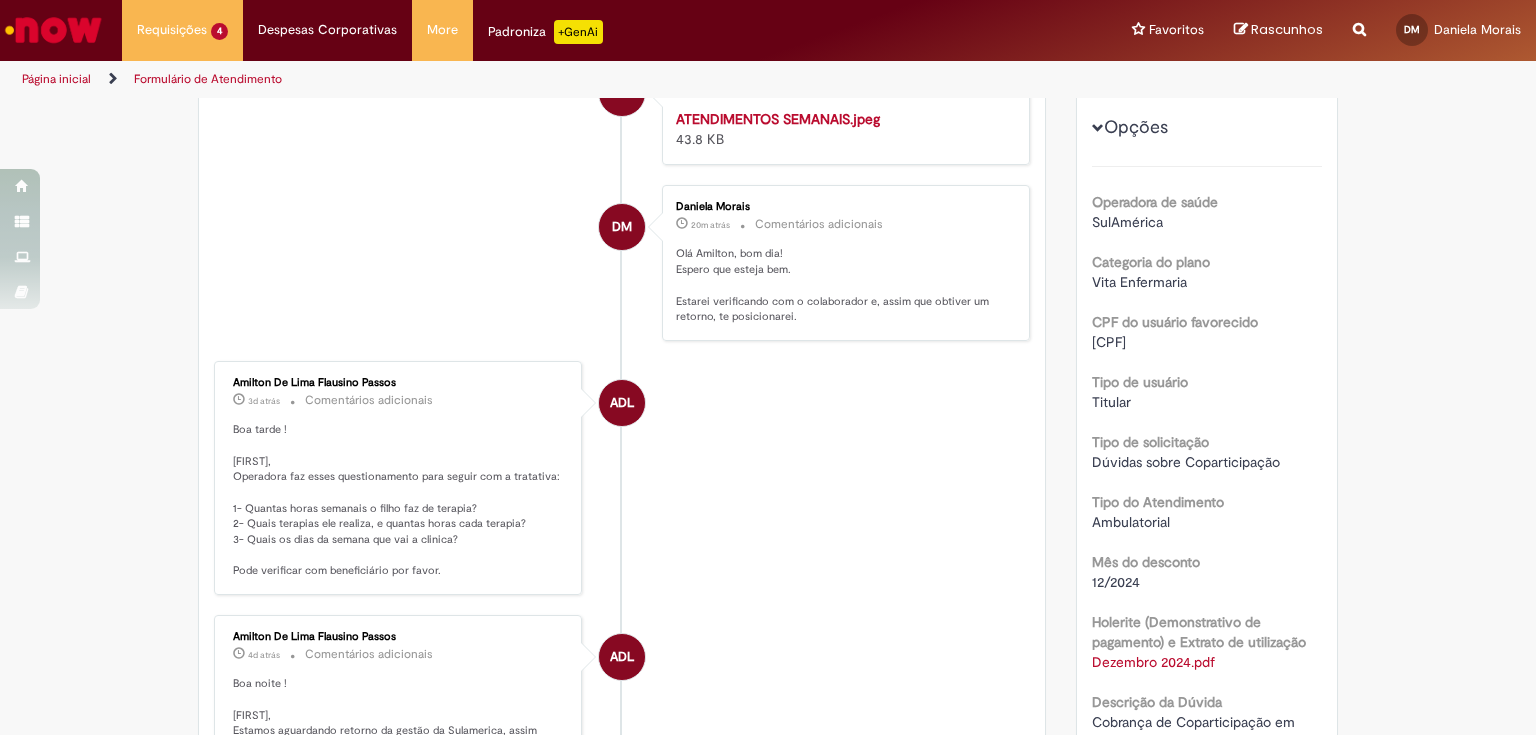 scroll, scrollTop: 0, scrollLeft: 0, axis: both 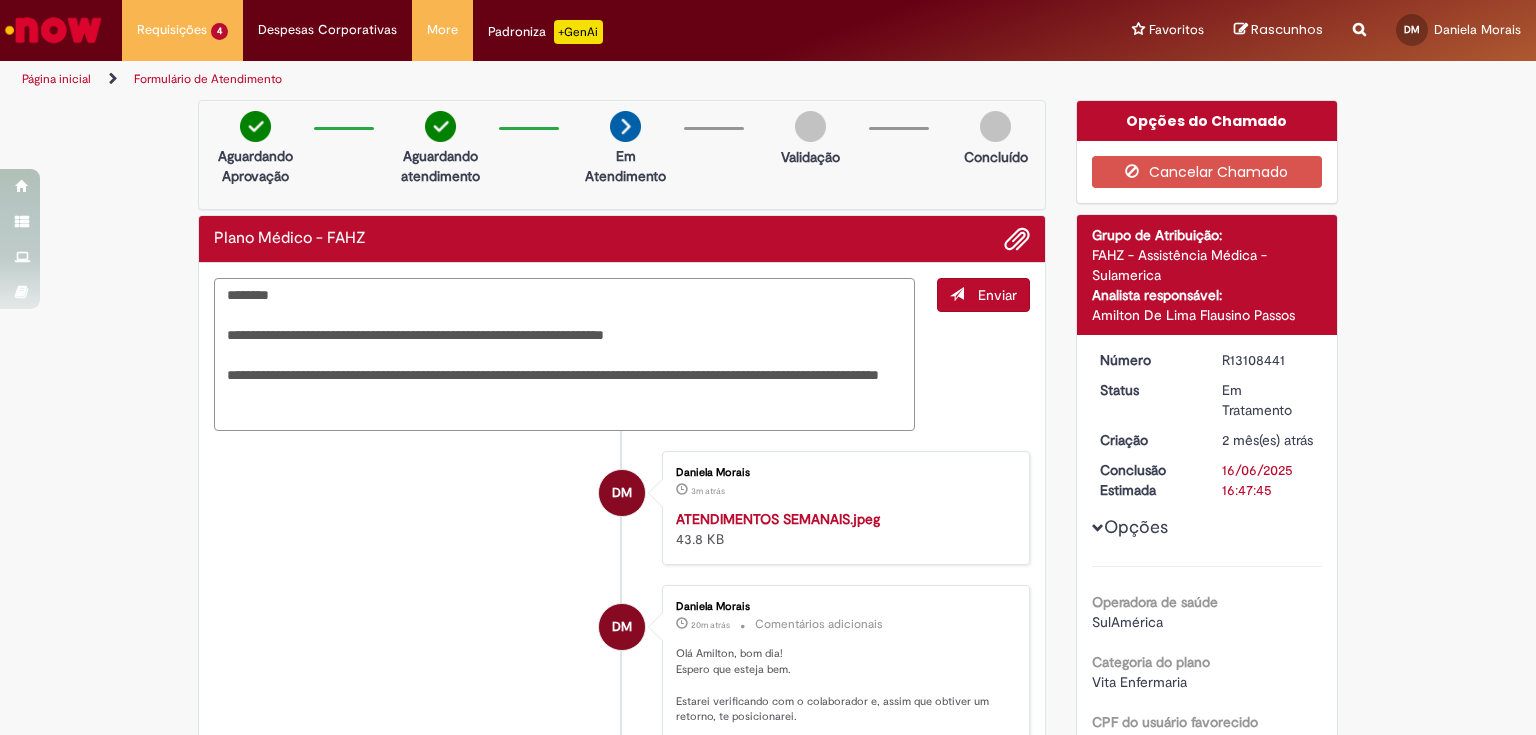 drag, startPoint x: 736, startPoint y: 334, endPoint x: 205, endPoint y: 340, distance: 531.0339 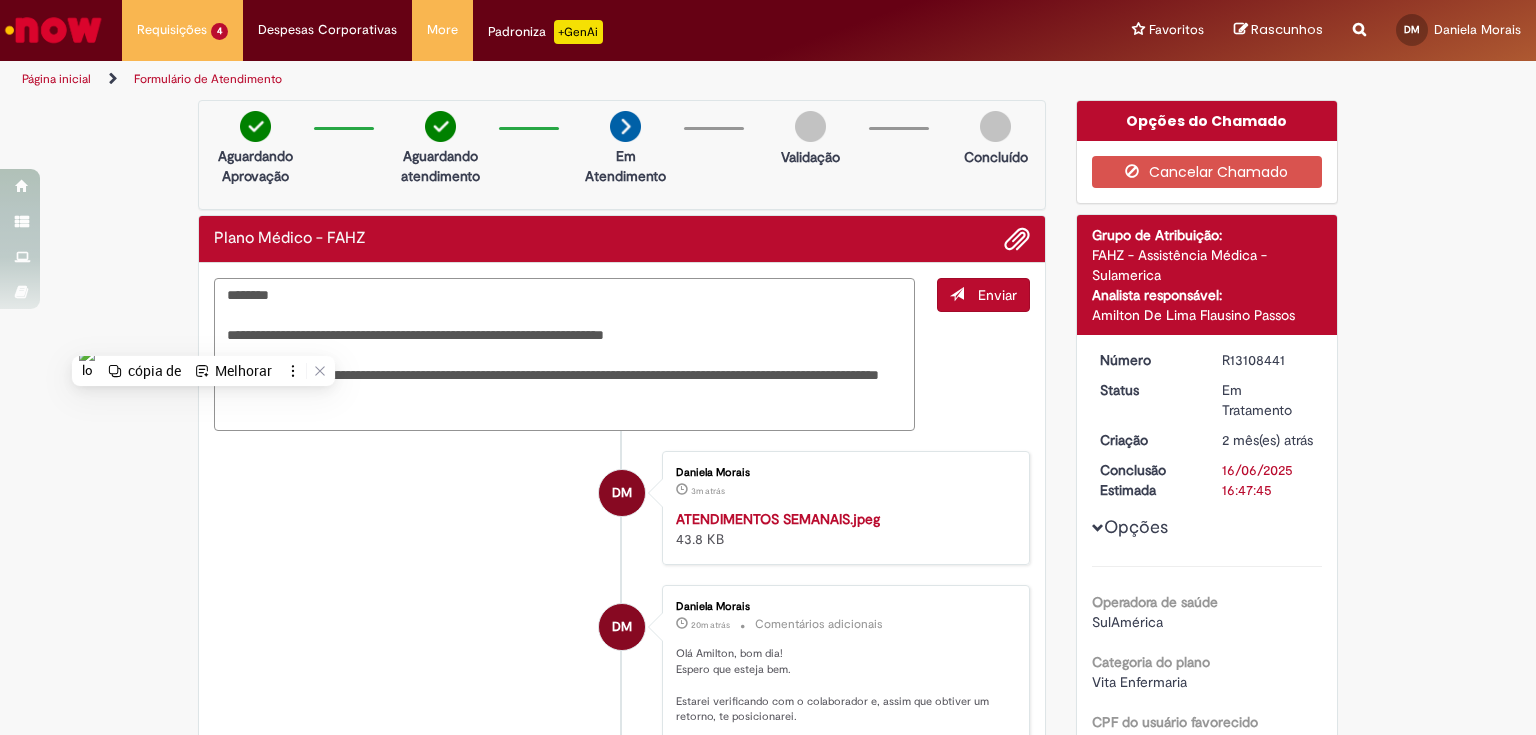 paste on "***" 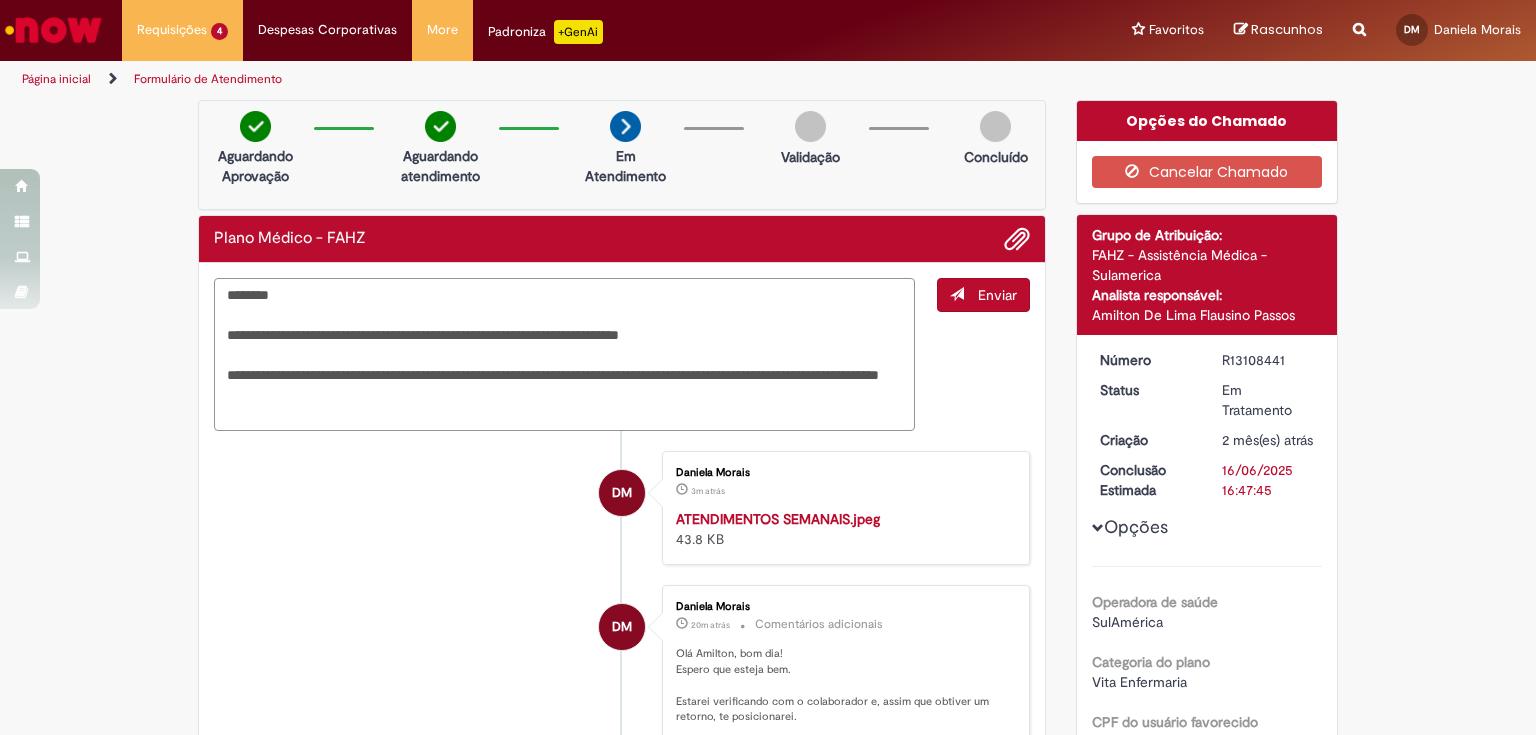 click on "**********" at bounding box center (564, 355) 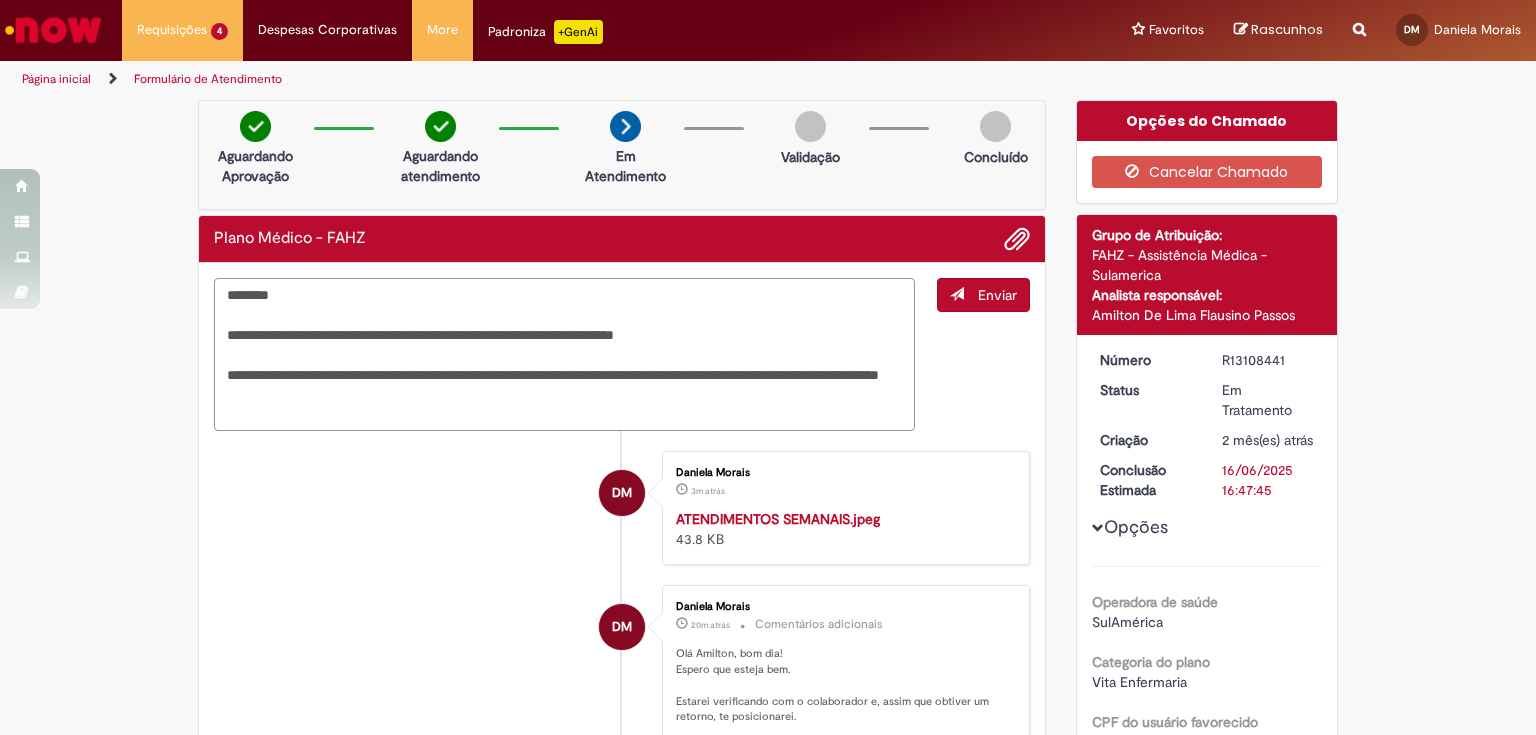 click on "**********" at bounding box center [564, 355] 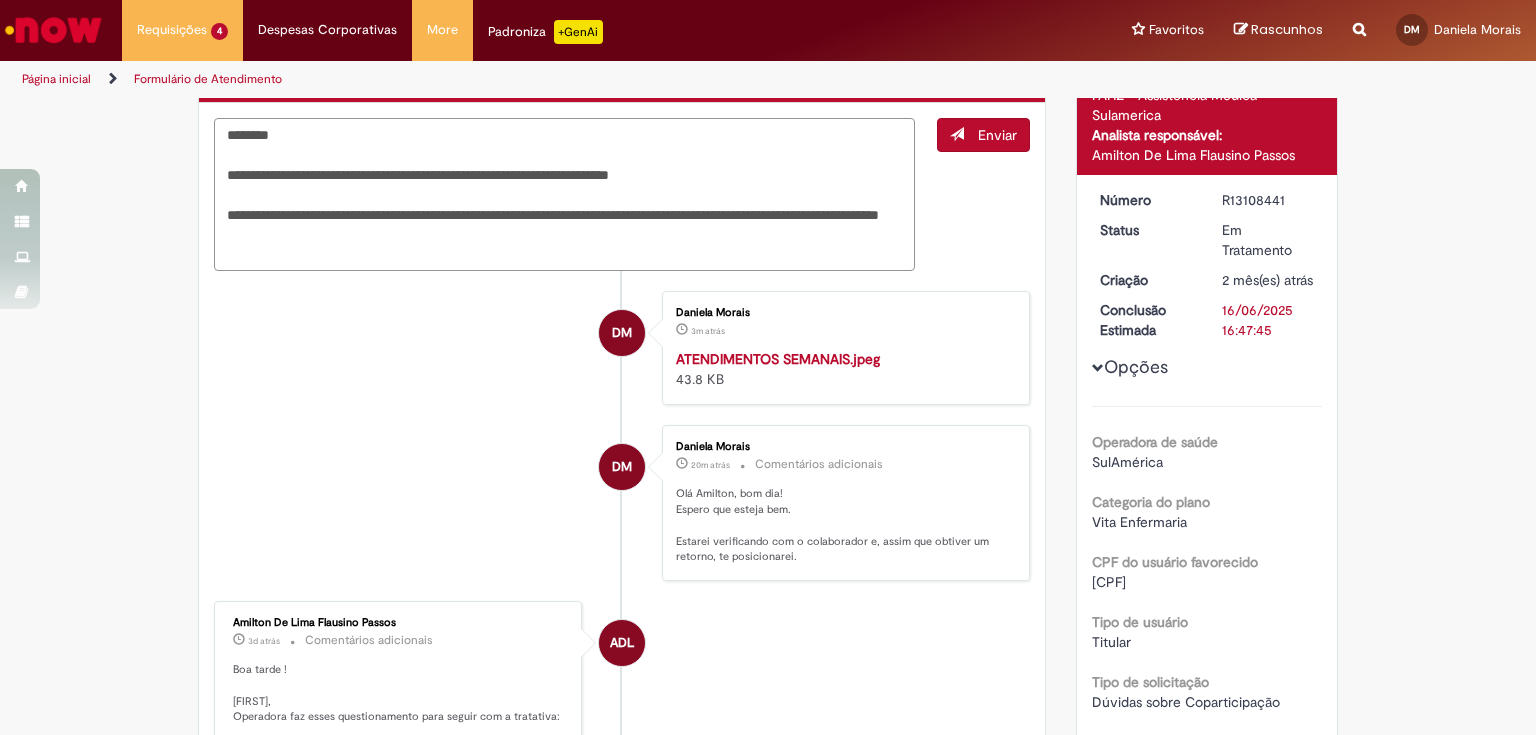 scroll, scrollTop: 0, scrollLeft: 0, axis: both 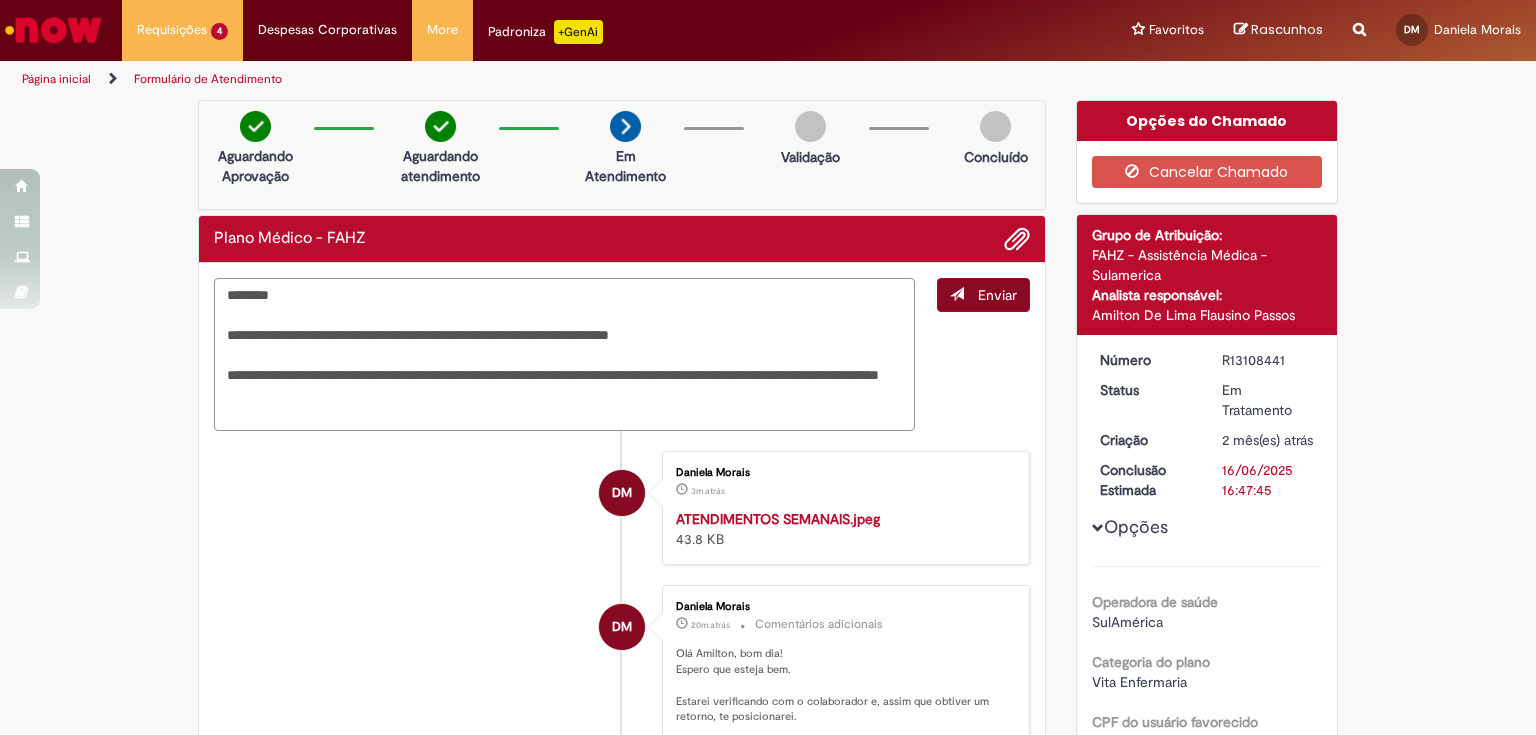type on "**********" 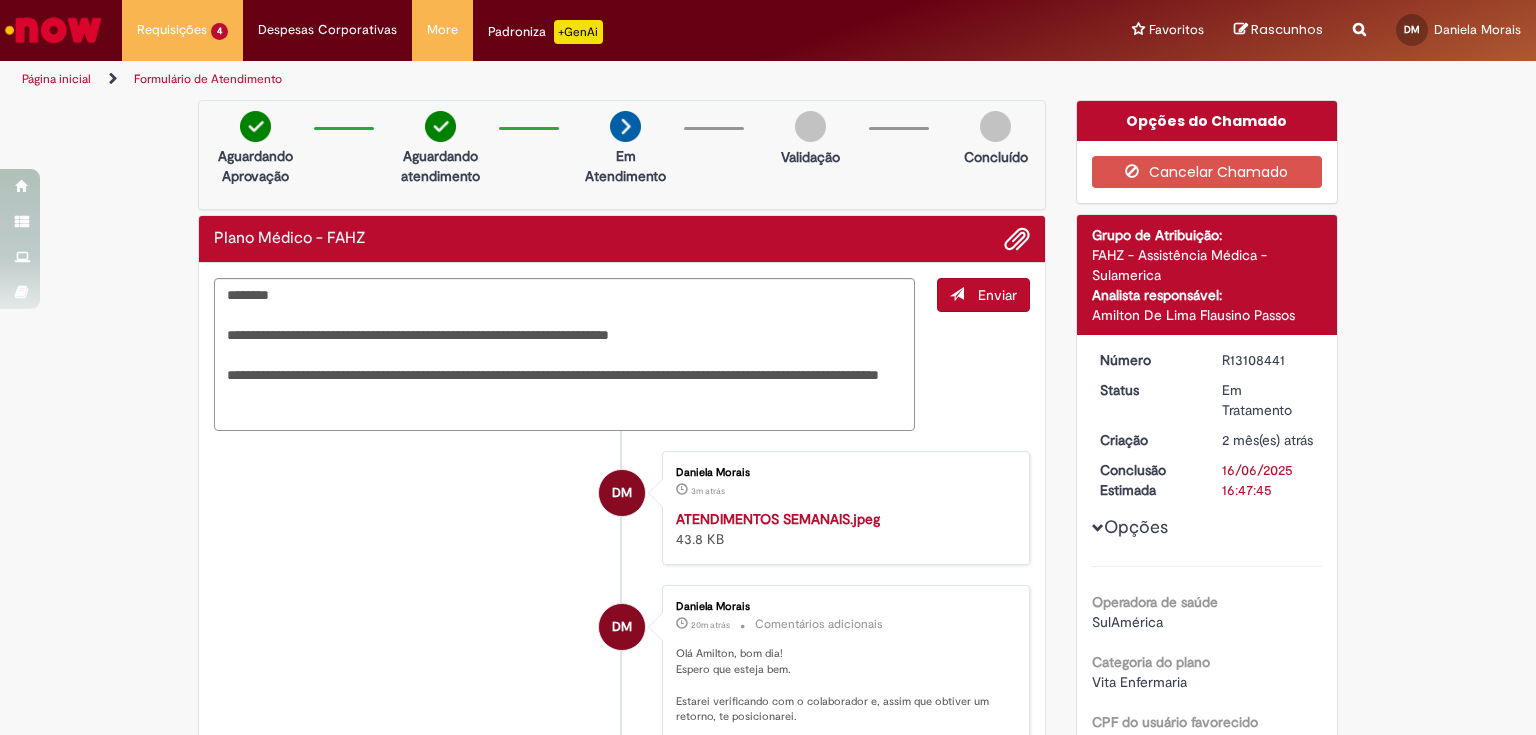 click on "Enviar" at bounding box center (997, 295) 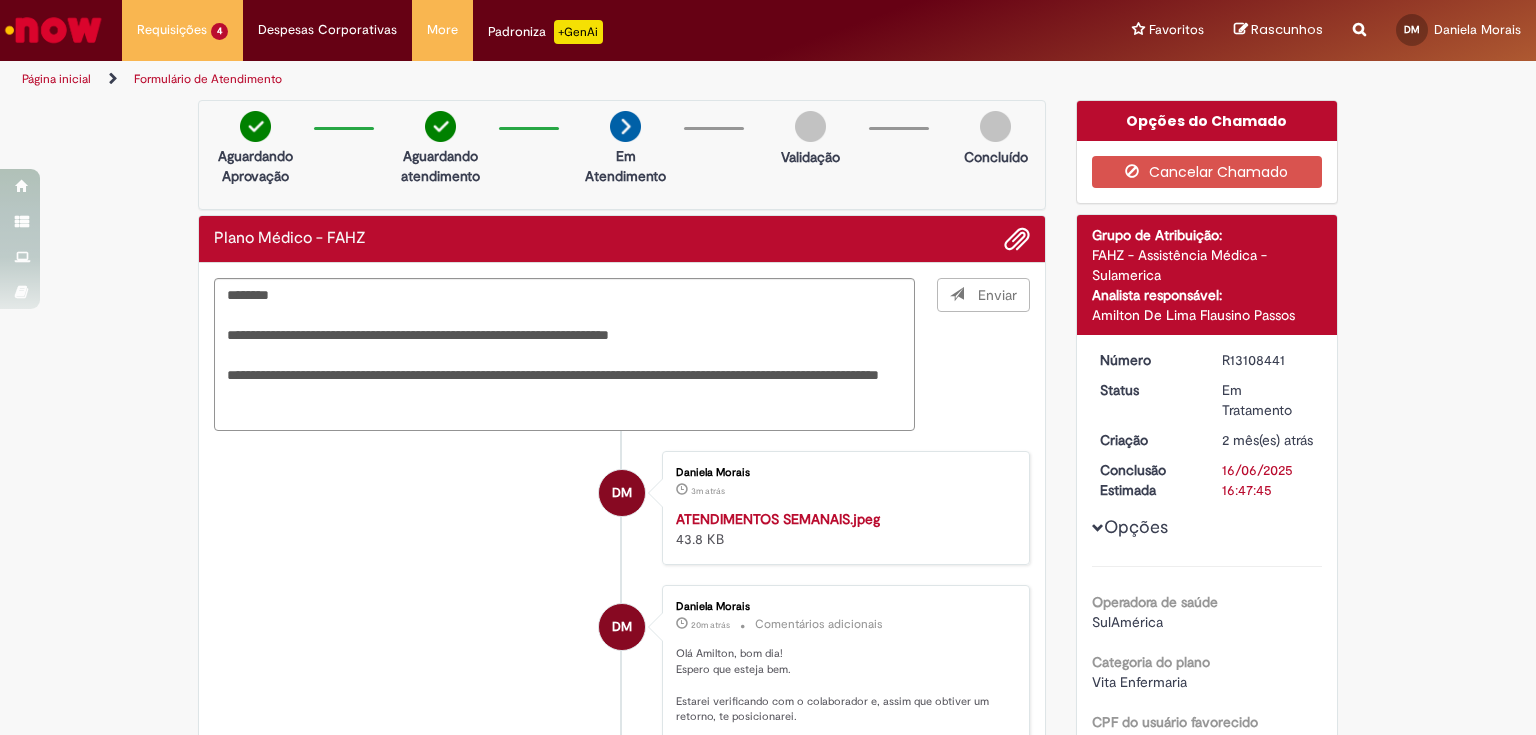 type 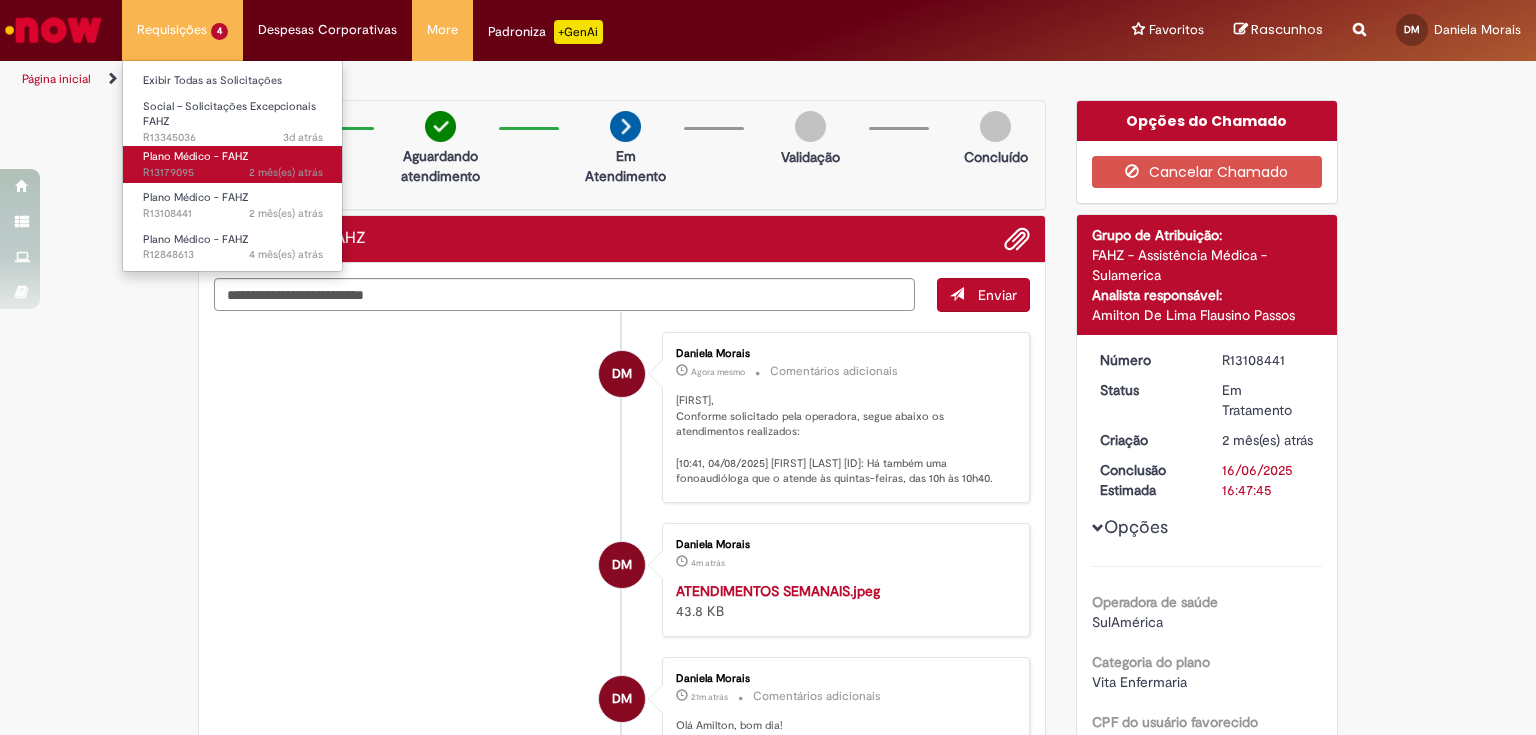 click on "Plano Médico - FAHZ
2 mês(es) atrás 2 meses atrás  R13179095" at bounding box center [233, 164] 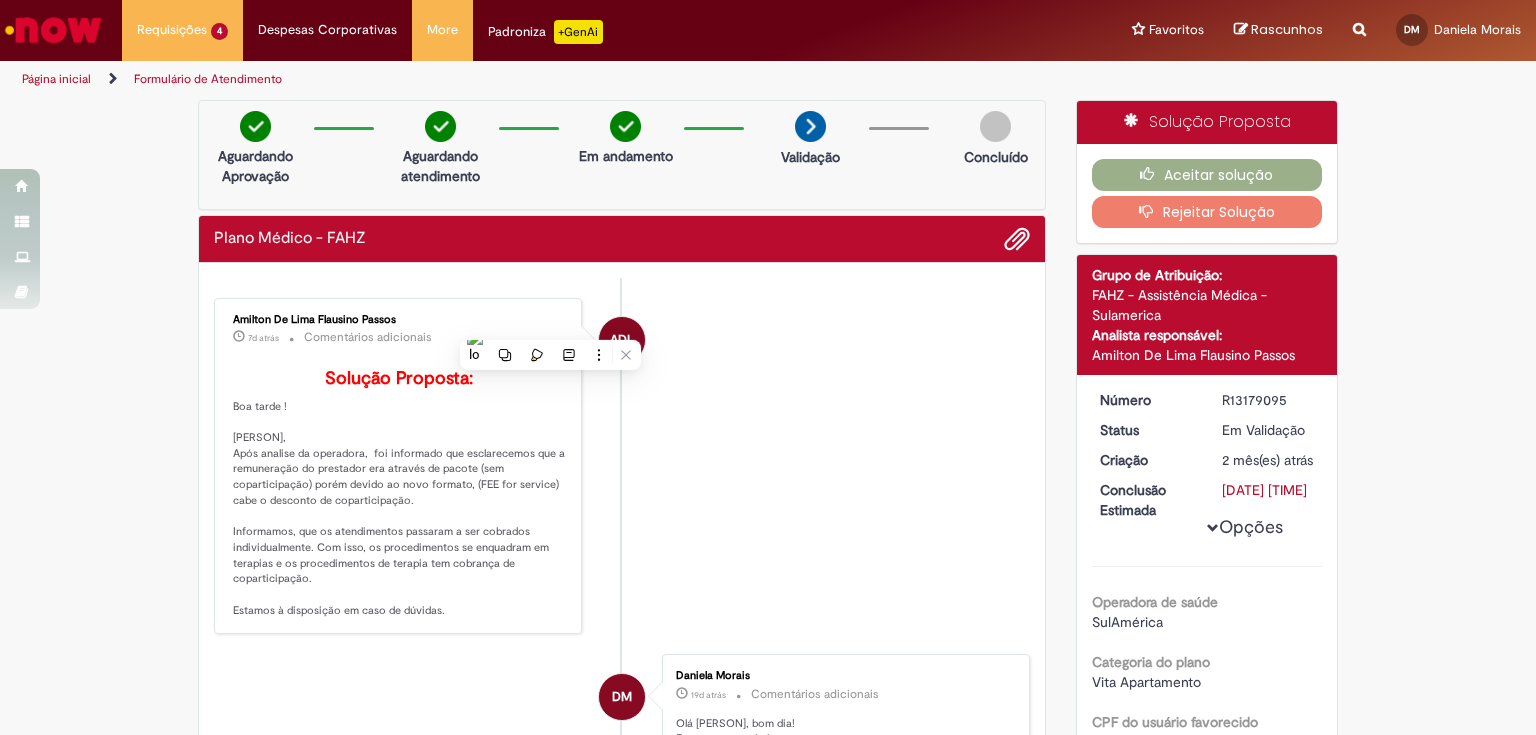 scroll, scrollTop: 0, scrollLeft: 0, axis: both 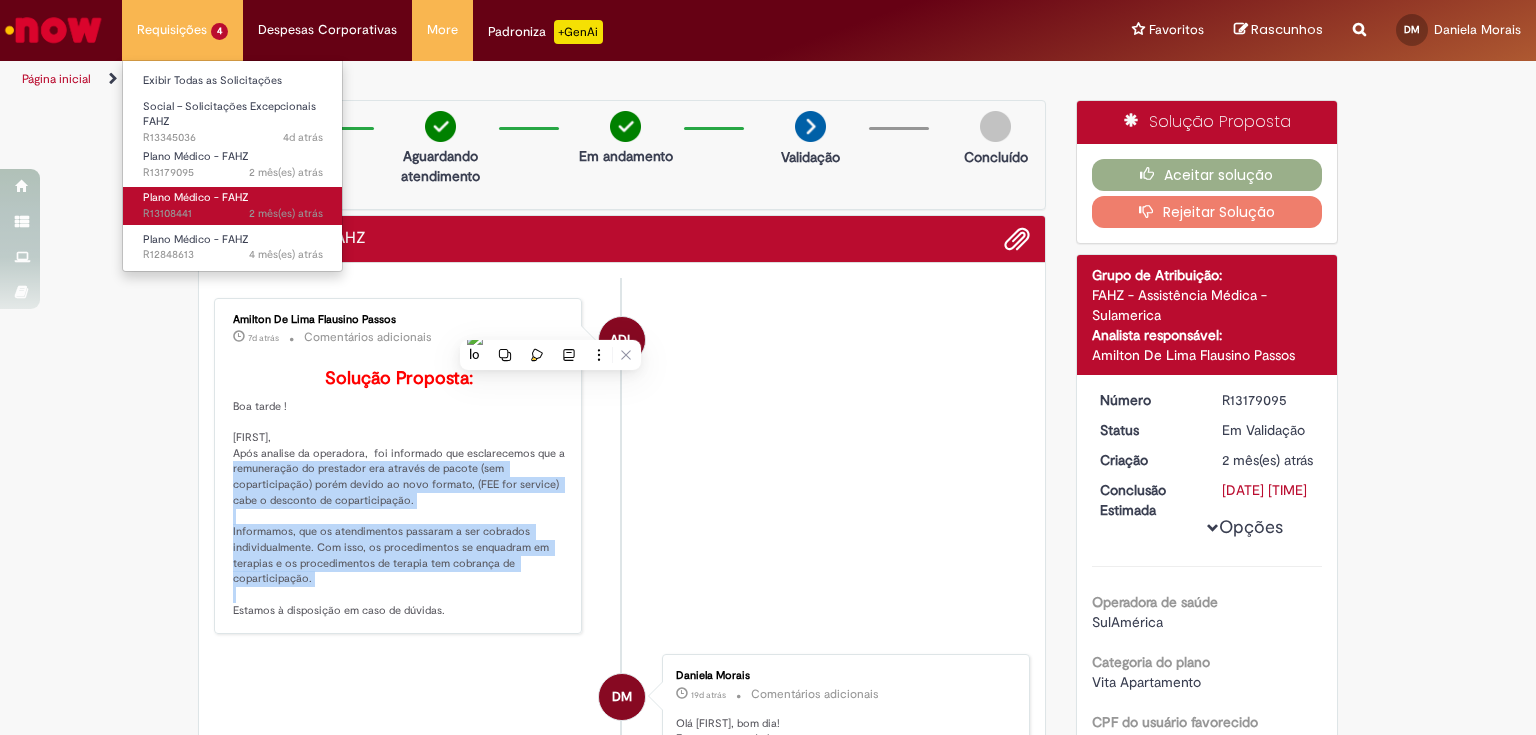 click on "2 mês(es) atrás 2 meses atrás  R13108441" at bounding box center (233, 214) 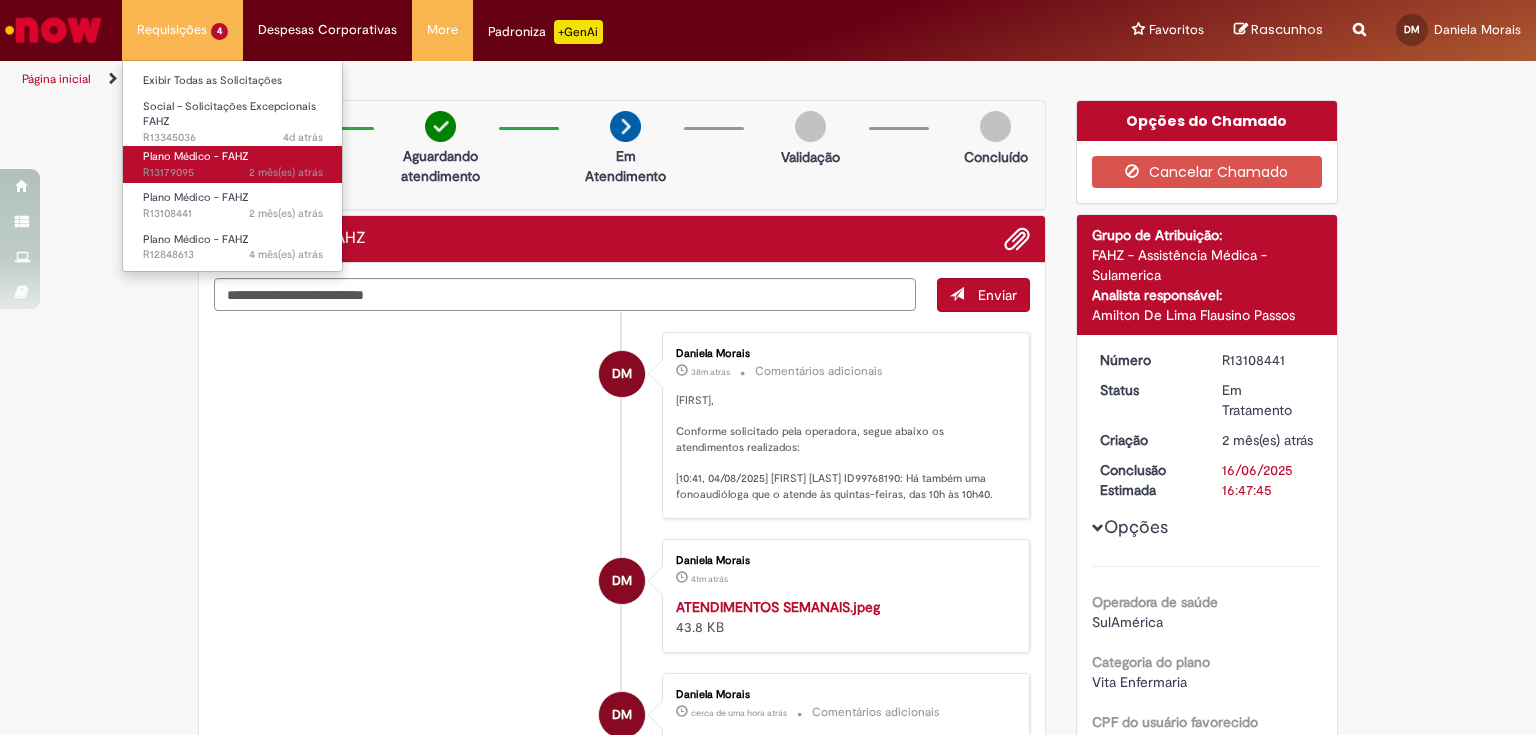 click on "Plano Médico - FAHZ
2 mês(es) atrás 2 meses atrás  R13179095" at bounding box center (233, 164) 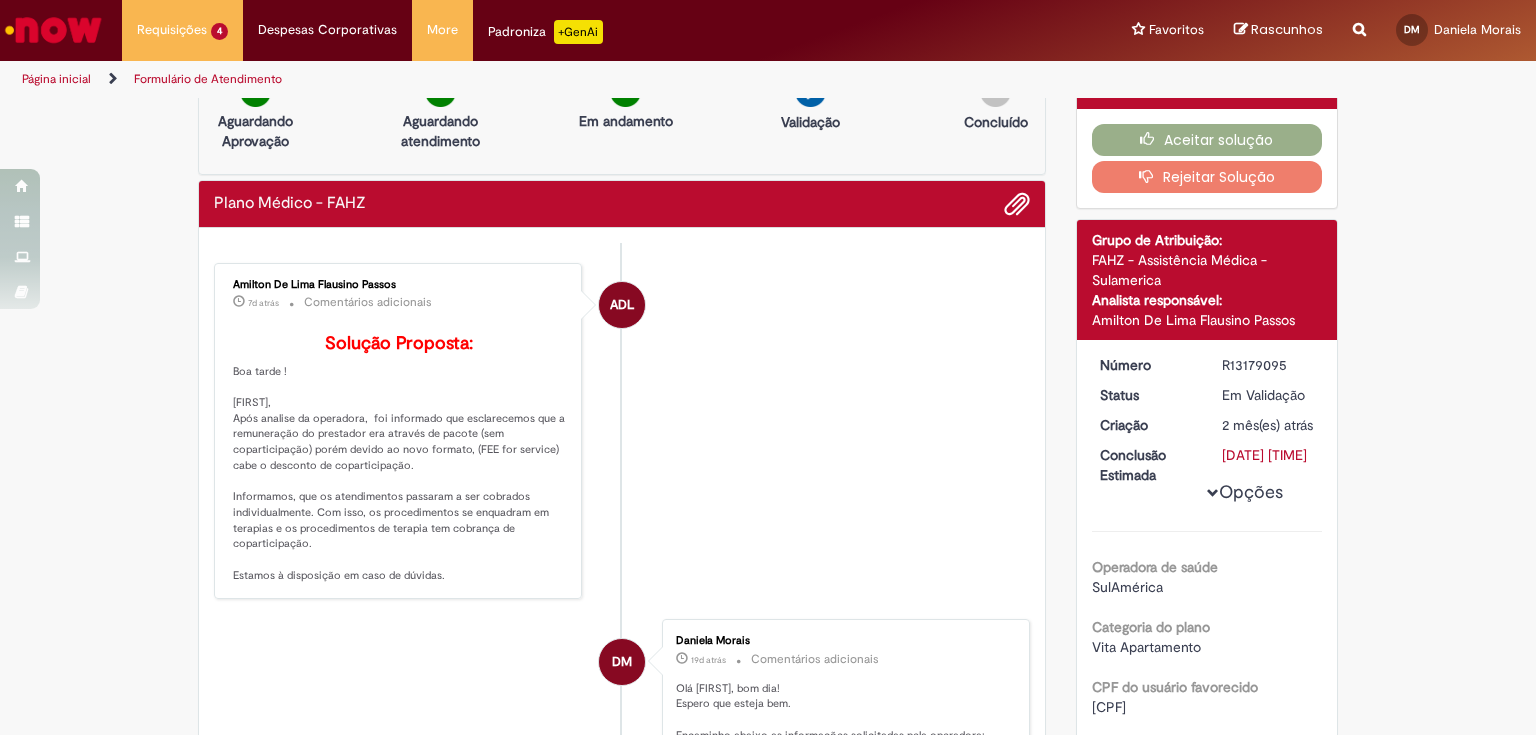 scroll, scrollTop: 0, scrollLeft: 0, axis: both 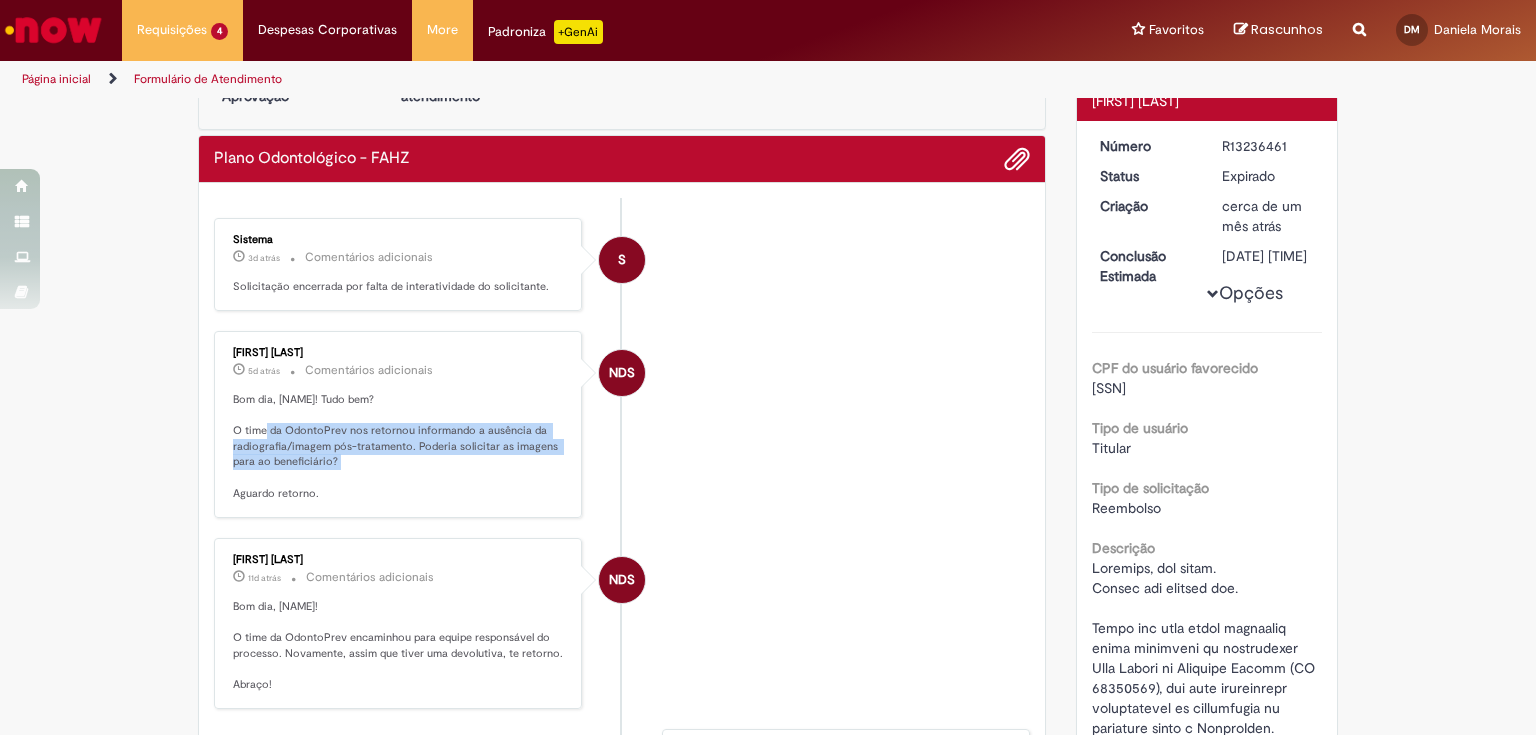 drag, startPoint x: 256, startPoint y: 428, endPoint x: 343, endPoint y: 458, distance: 92.02717 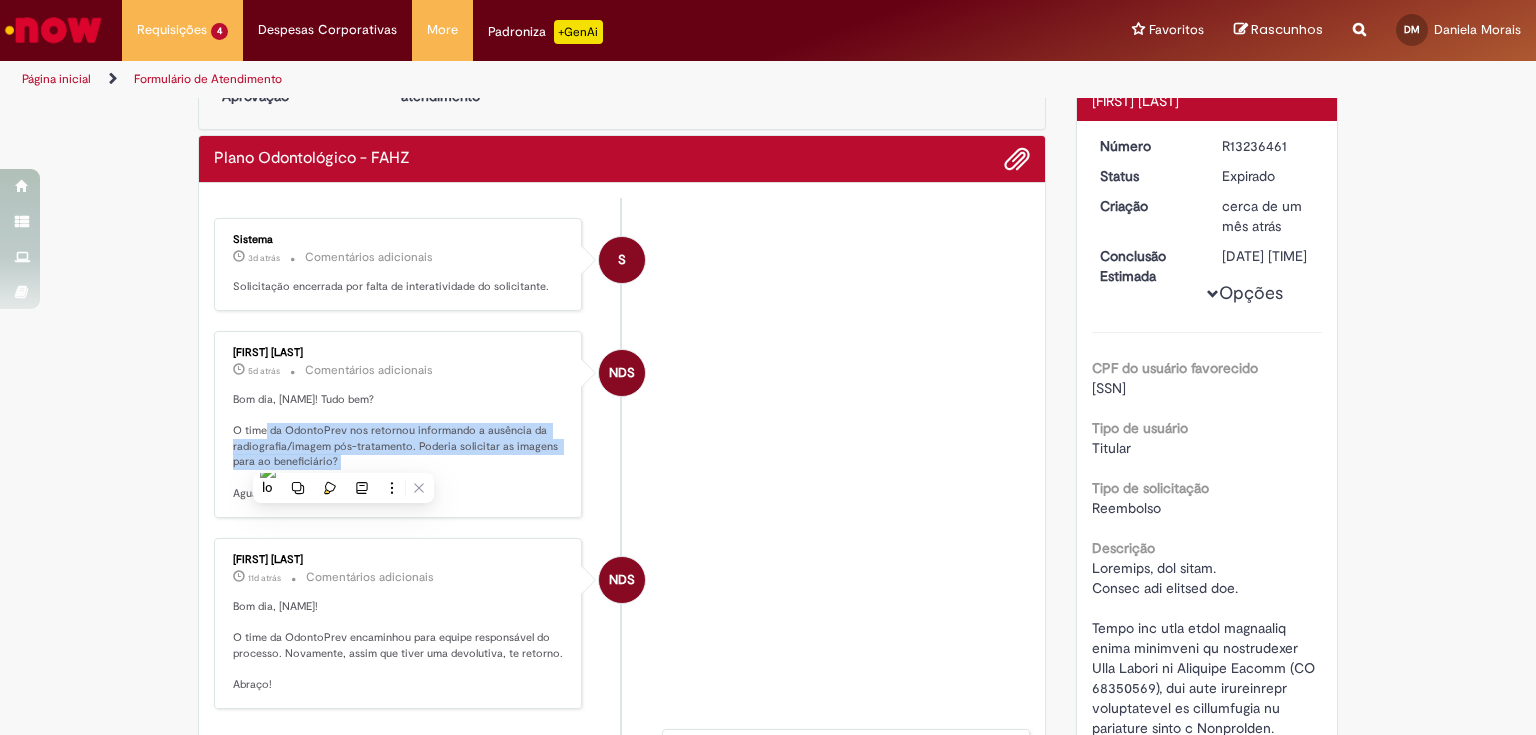 scroll, scrollTop: 0, scrollLeft: 0, axis: both 